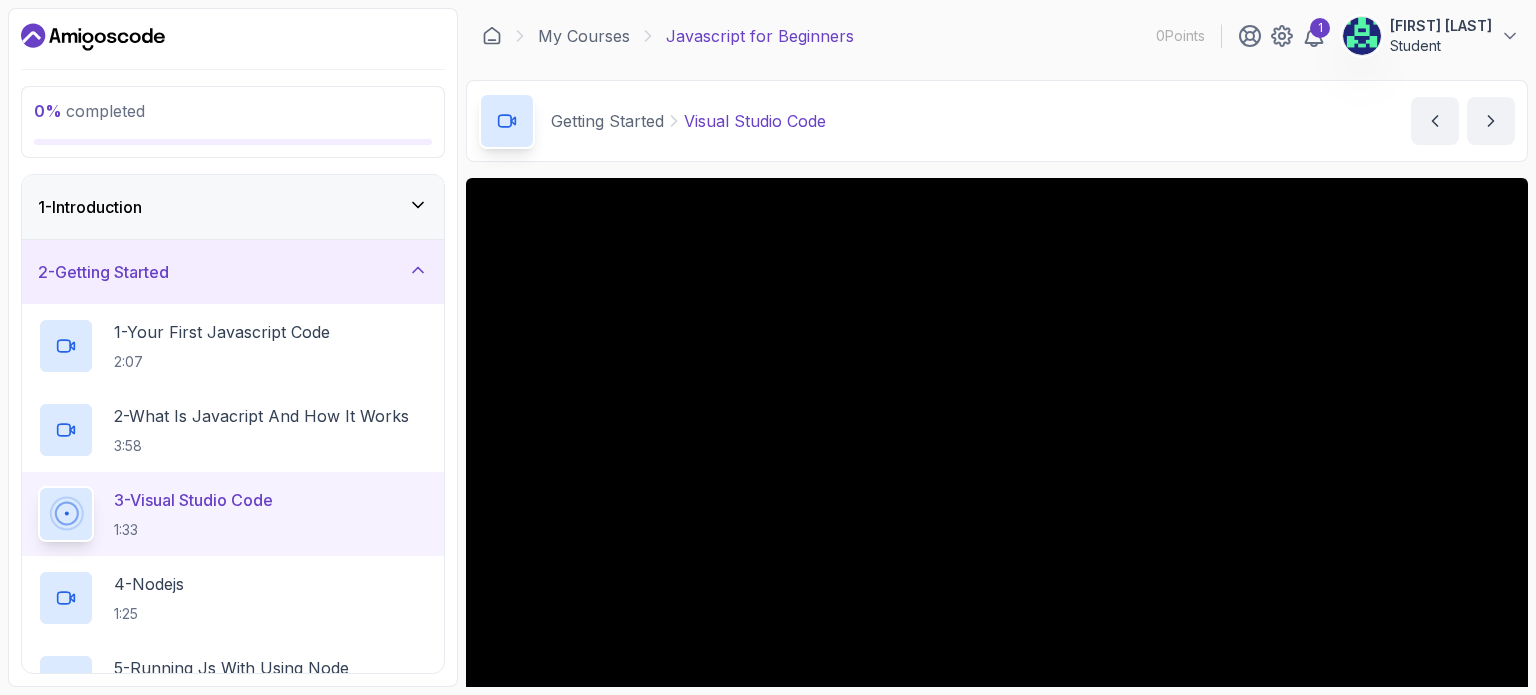 scroll, scrollTop: 0, scrollLeft: 0, axis: both 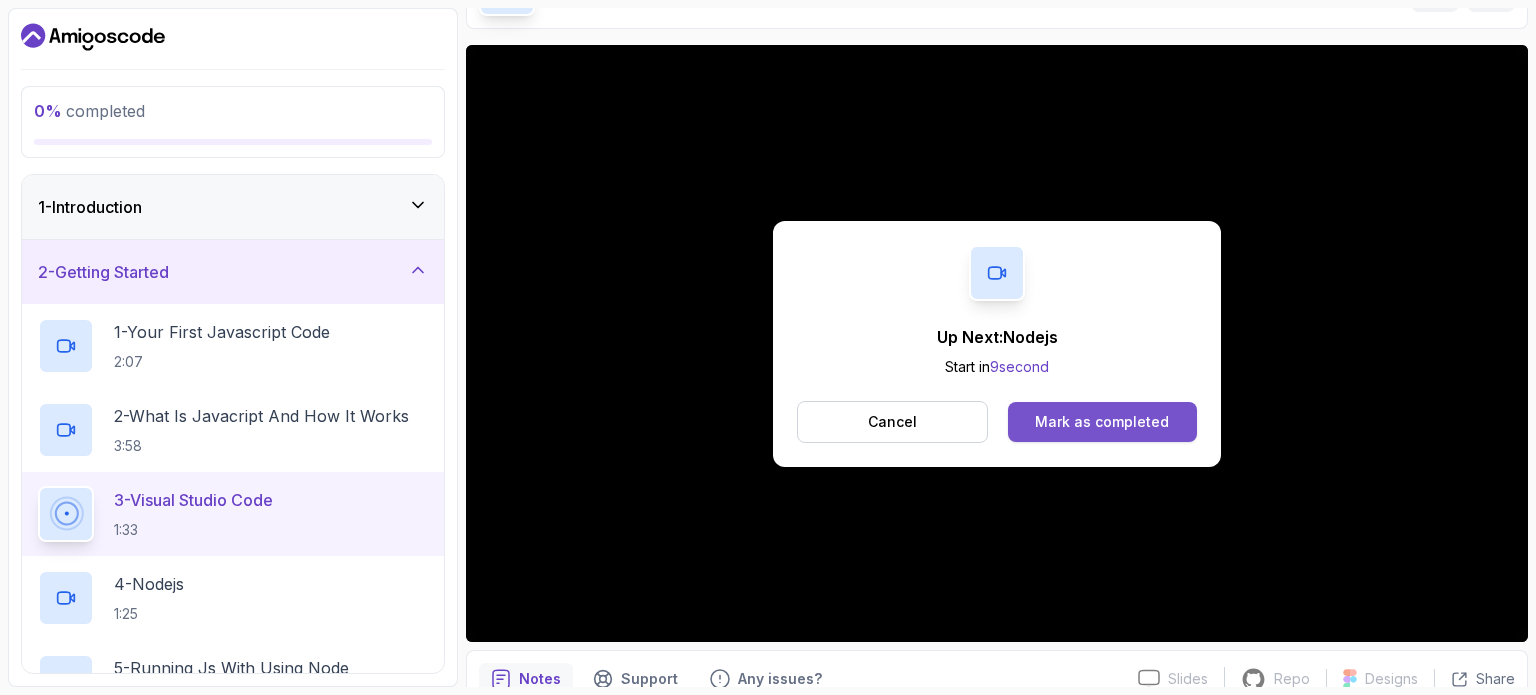 click on "Mark as completed" at bounding box center [1102, 422] 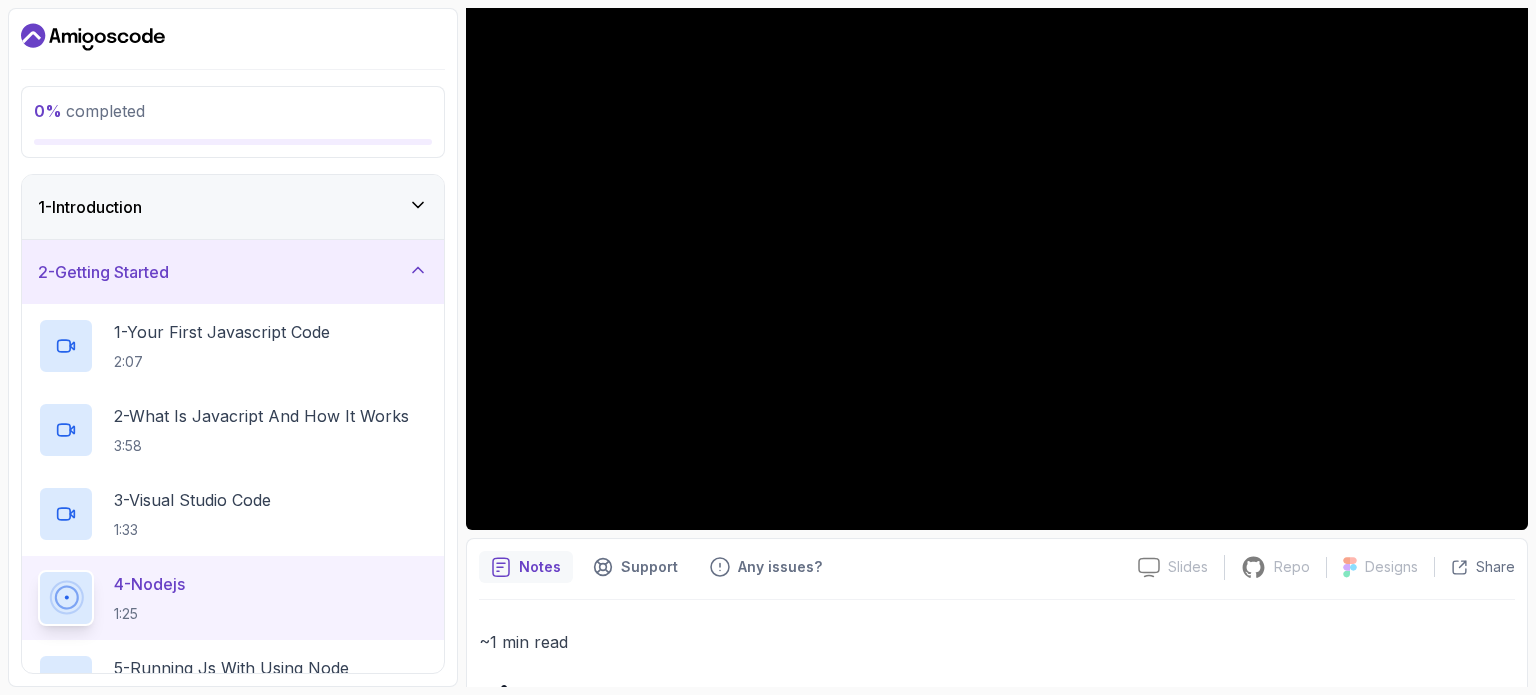 scroll, scrollTop: 111, scrollLeft: 0, axis: vertical 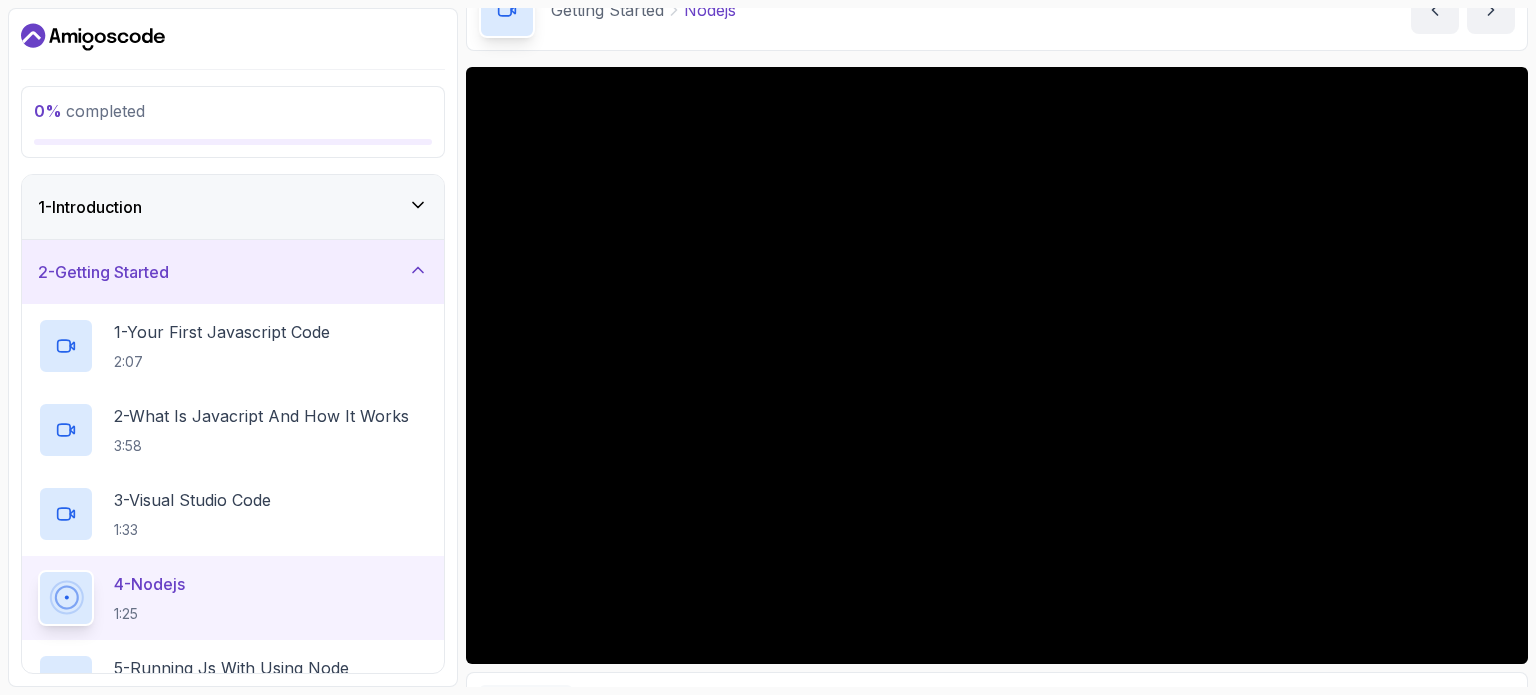 click on "My Courses Javascript for Beginners 0  Points 1 [NAME] Student 3 - Getting Started  0 % completed Getting Started Nodejs Nodejs by  [NAME] Slides Slides not available Repo Repository not available Designs Design not available Share Notes Support Any issues? Slides Slides not available Repo Repository not available Designs Design not available Share ~1 min read Links
Node.js" at bounding box center (997, 347) 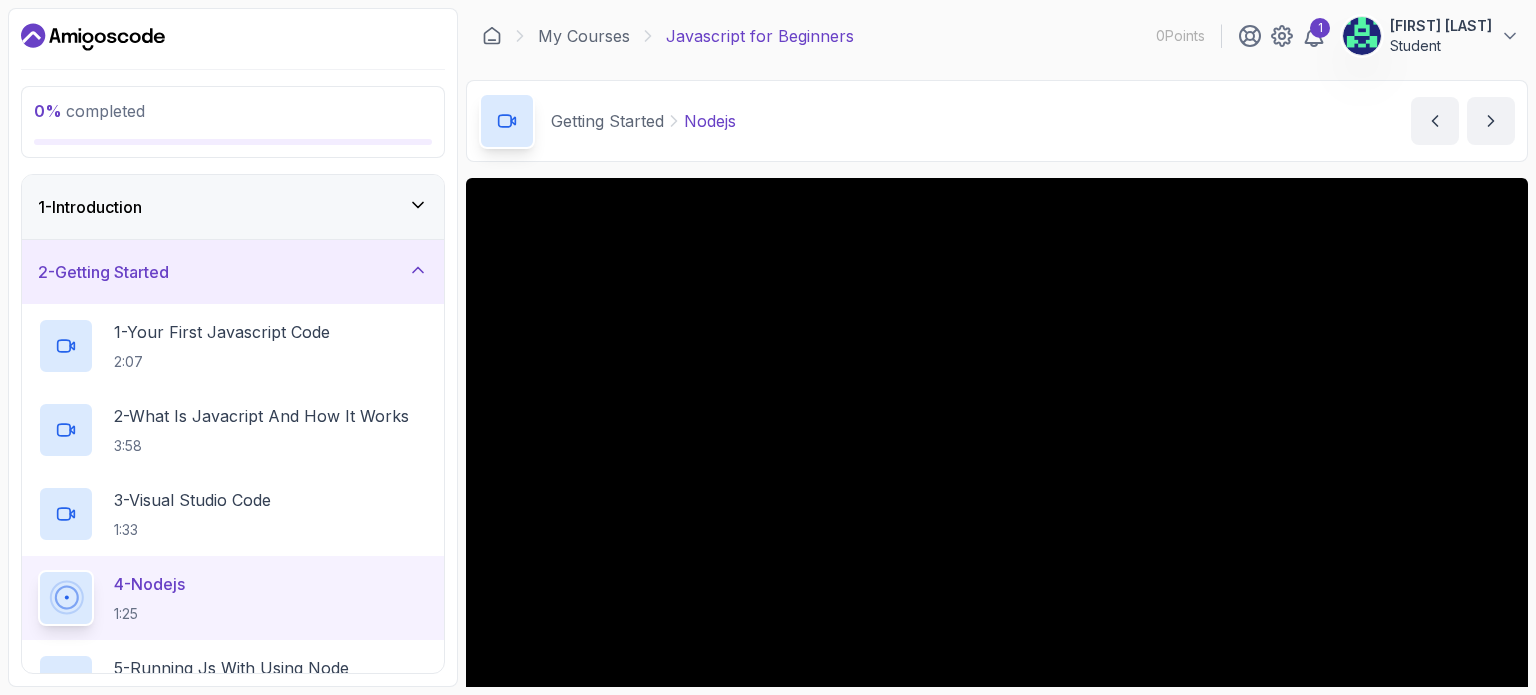 scroll, scrollTop: 133, scrollLeft: 0, axis: vertical 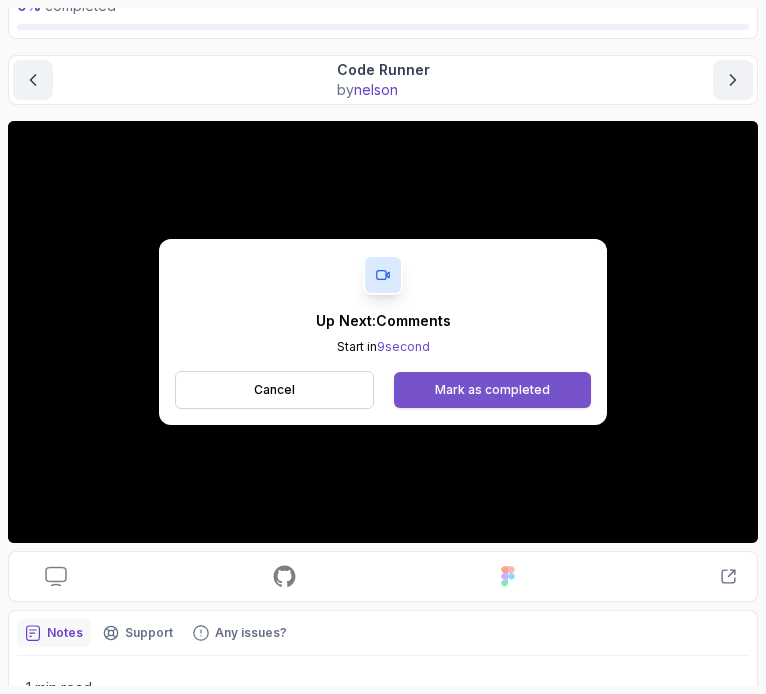 click on "Mark as completed" at bounding box center (492, 390) 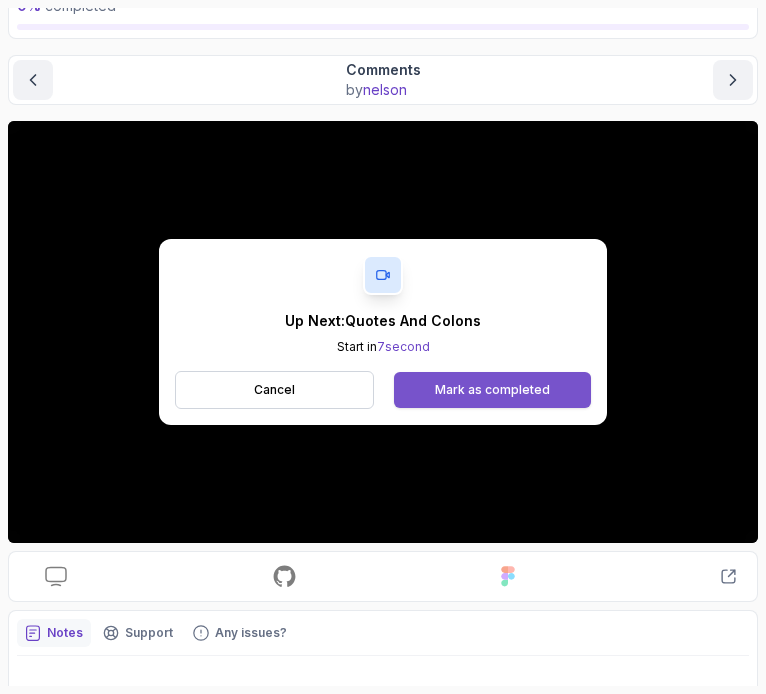 click on "Mark as completed" at bounding box center [492, 390] 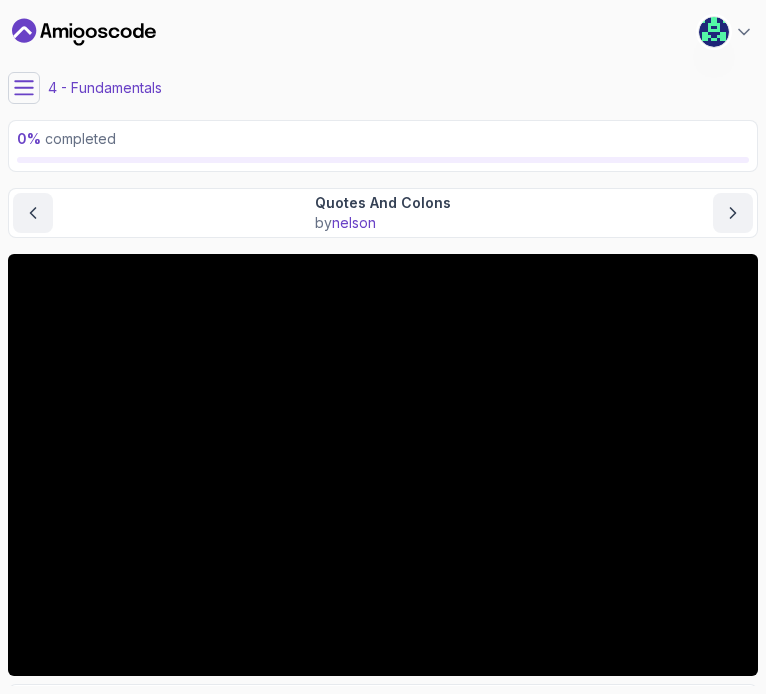 scroll, scrollTop: 208, scrollLeft: 0, axis: vertical 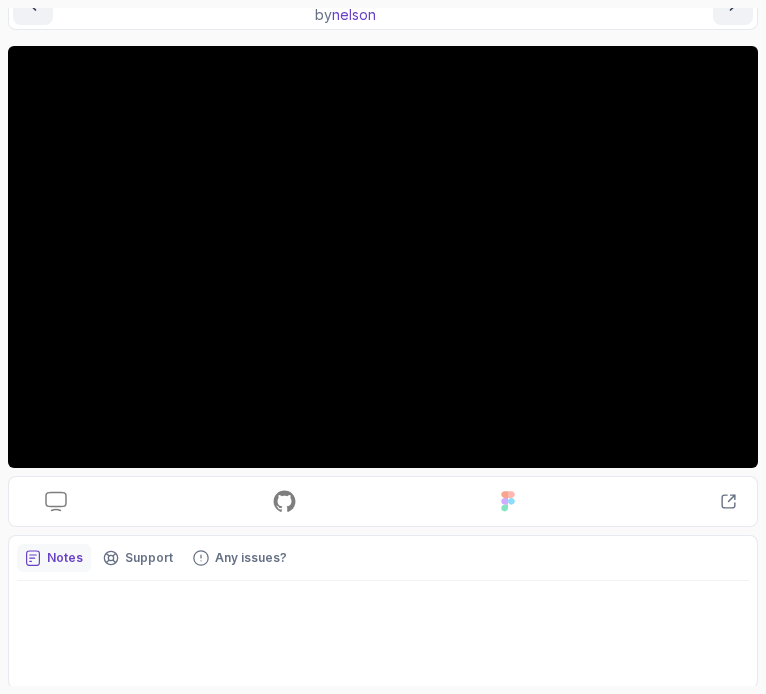 click on "Notes" at bounding box center (65, 558) 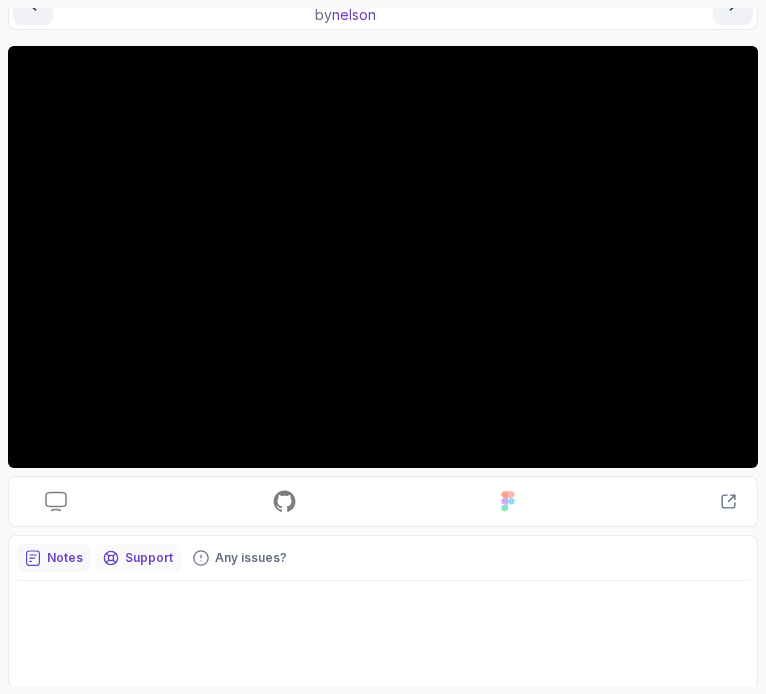 click 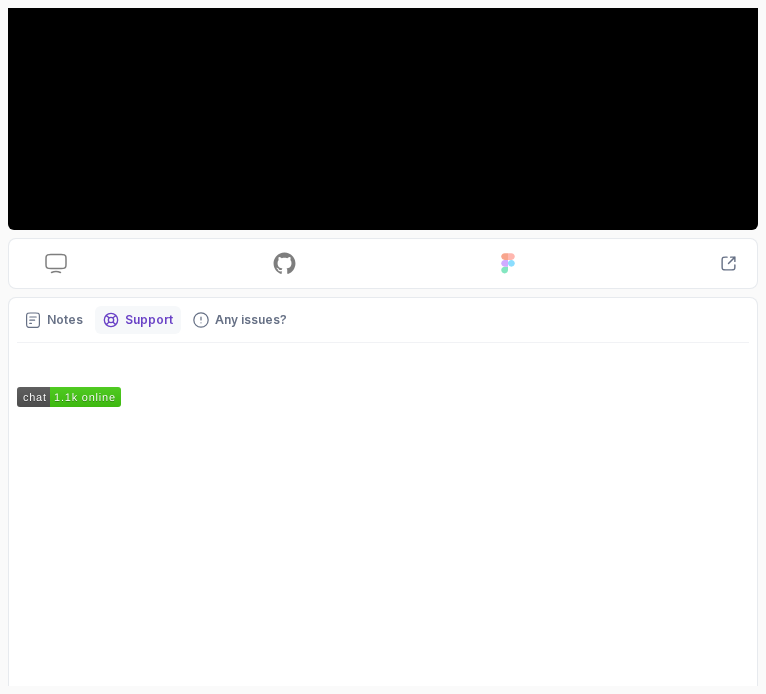 scroll, scrollTop: 443, scrollLeft: 0, axis: vertical 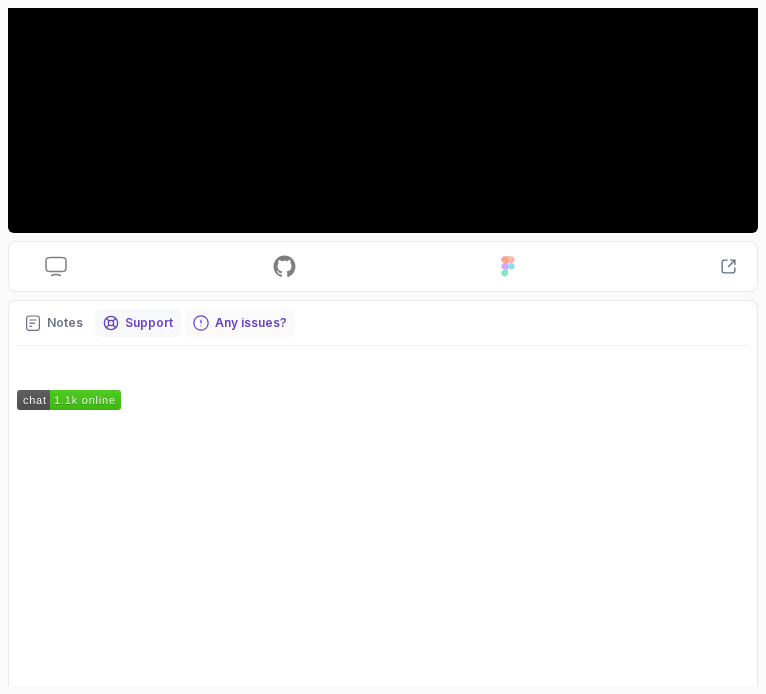click on "Any issues?" at bounding box center [240, 323] 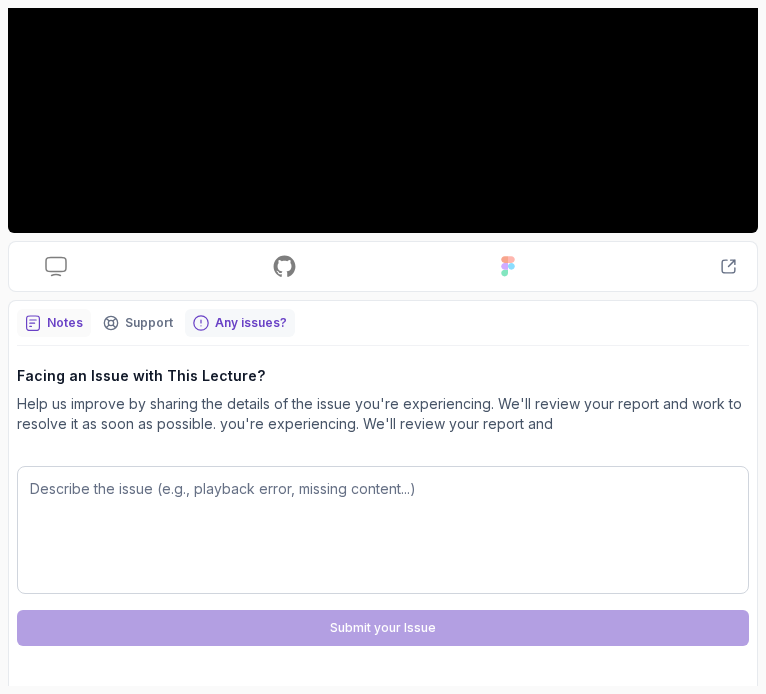 click on "Notes" at bounding box center [54, 323] 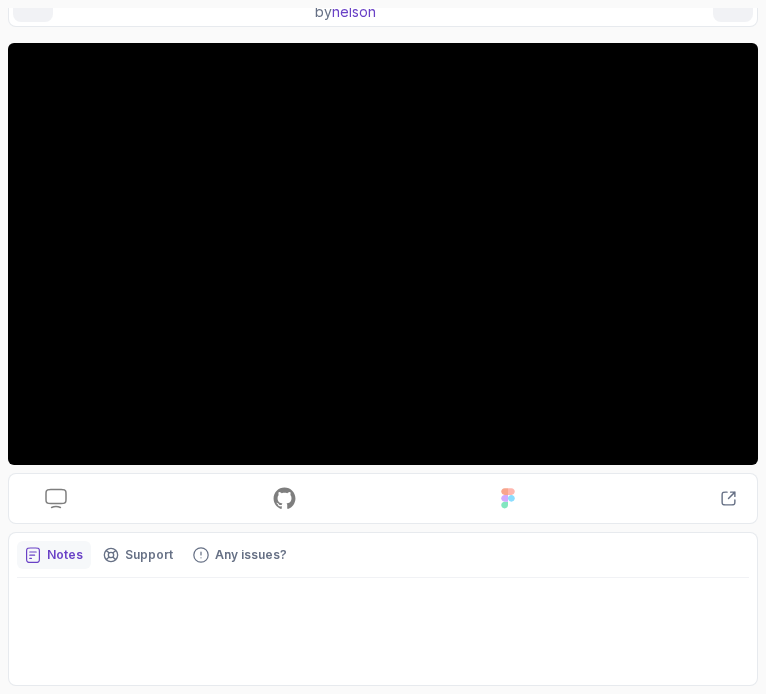 scroll, scrollTop: 208, scrollLeft: 0, axis: vertical 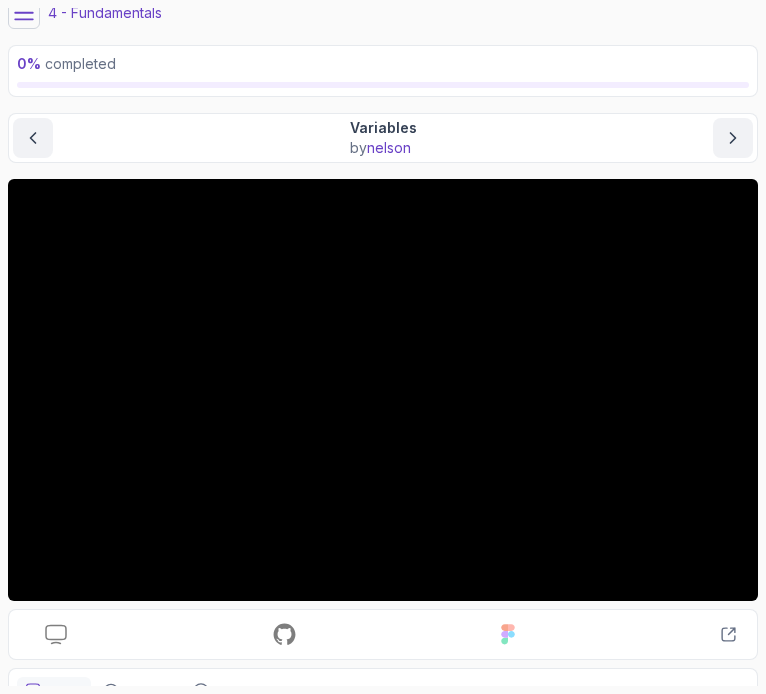 drag, startPoint x: 10, startPoint y: 25, endPoint x: 31, endPoint y: 39, distance: 25.23886 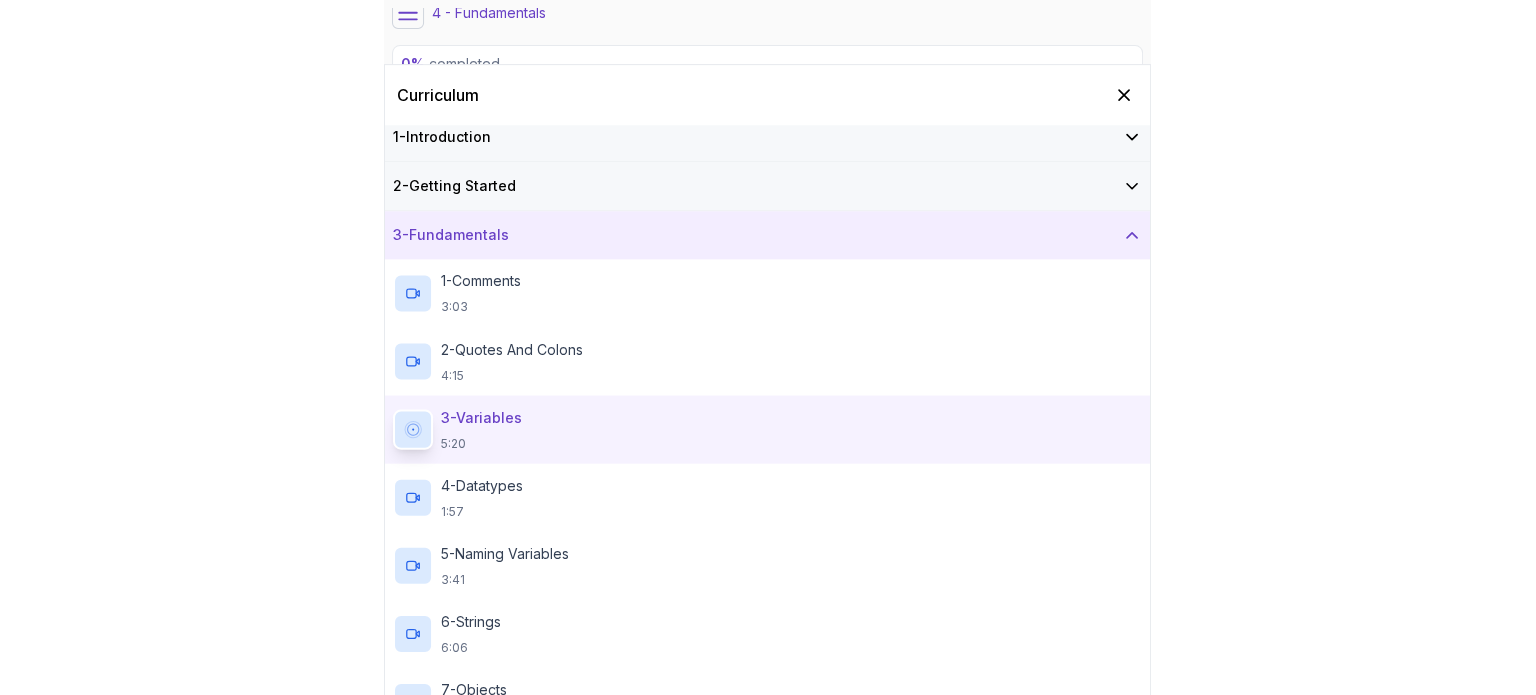scroll, scrollTop: 0, scrollLeft: 0, axis: both 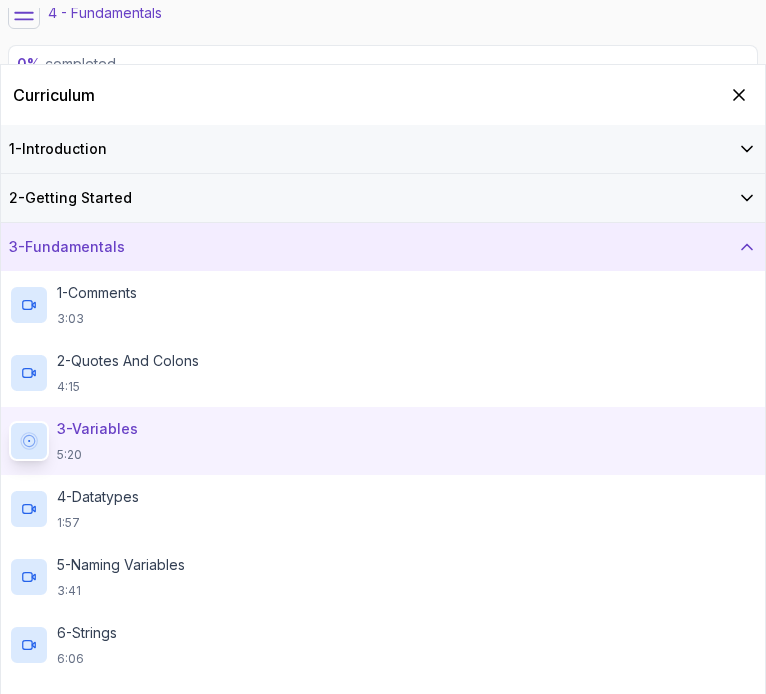 drag, startPoint x: 732, startPoint y: 95, endPoint x: 541, endPoint y: 83, distance: 191.37659 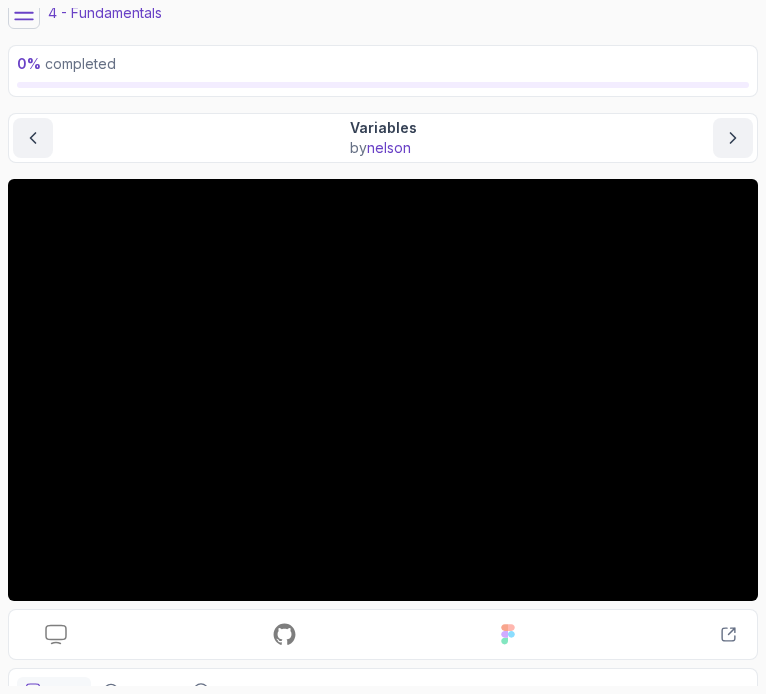 click on "0 % completed" at bounding box center [66, 63] 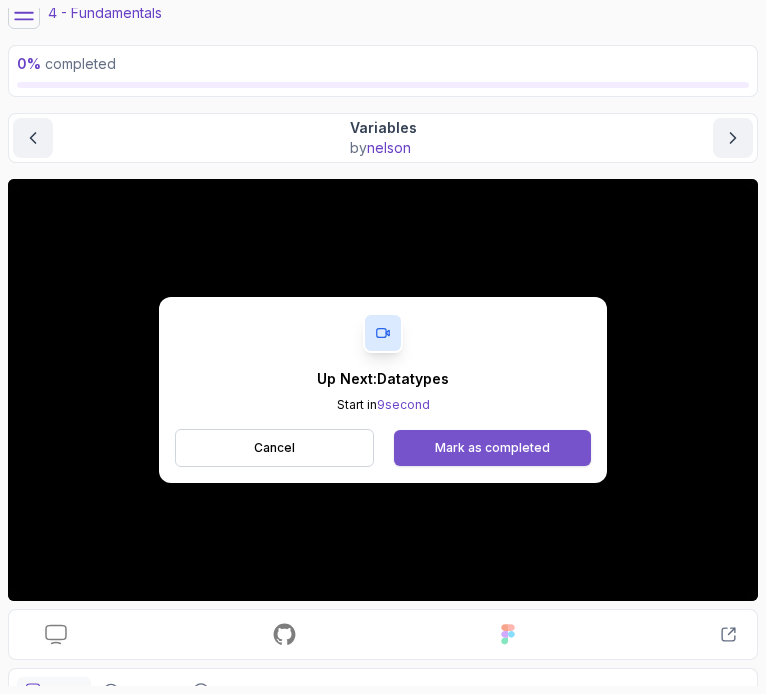 click on "Mark as completed" at bounding box center [492, 448] 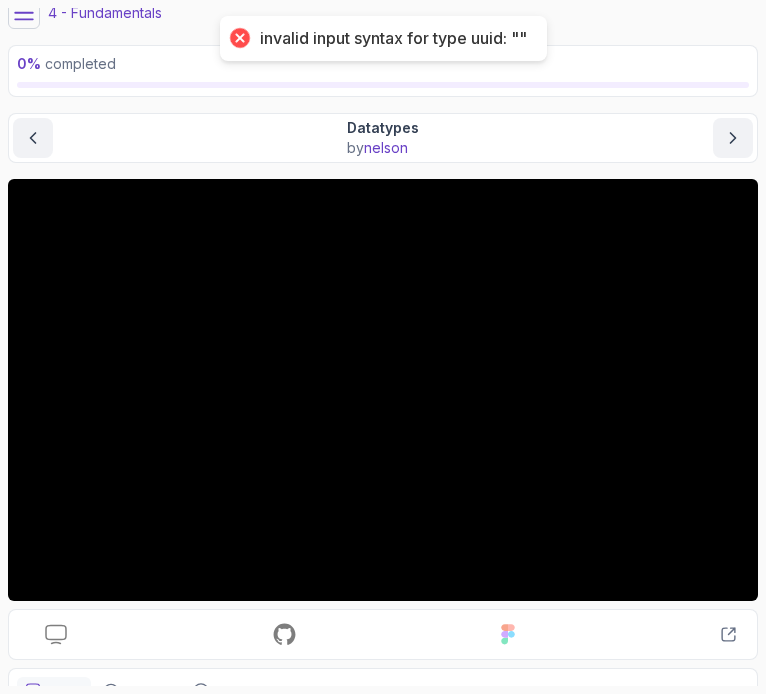 click on "invalid input syntax for type uuid: """ at bounding box center [393, 38] 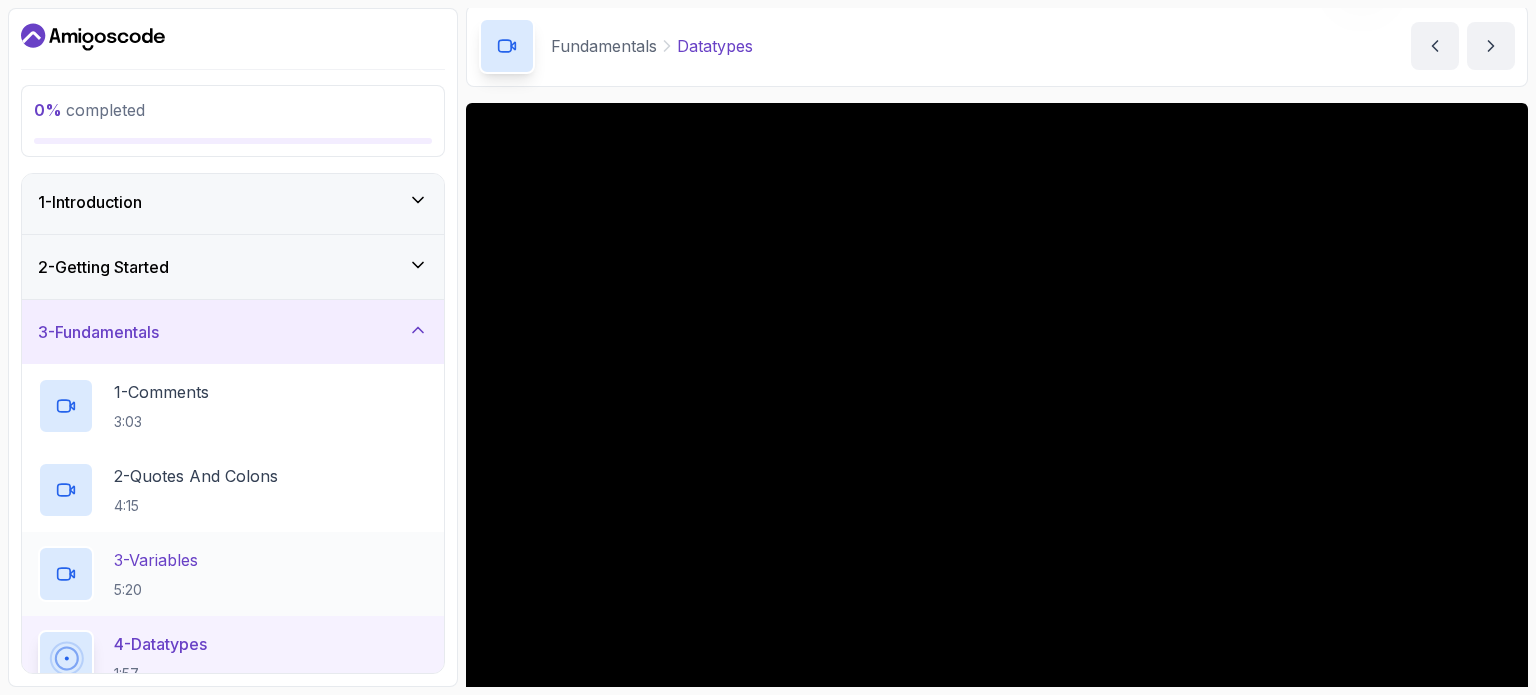 scroll, scrollTop: 0, scrollLeft: 0, axis: both 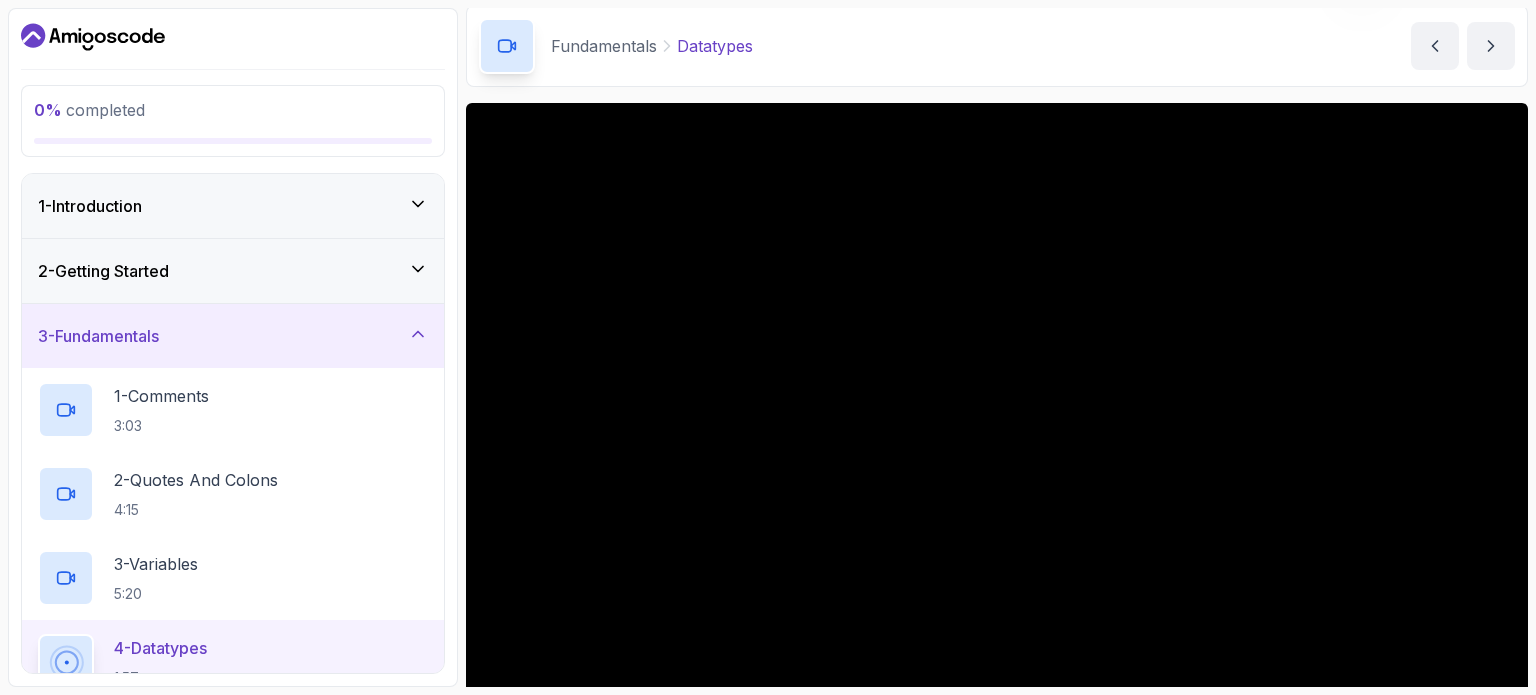 click on "0 % completed" at bounding box center (233, 110) 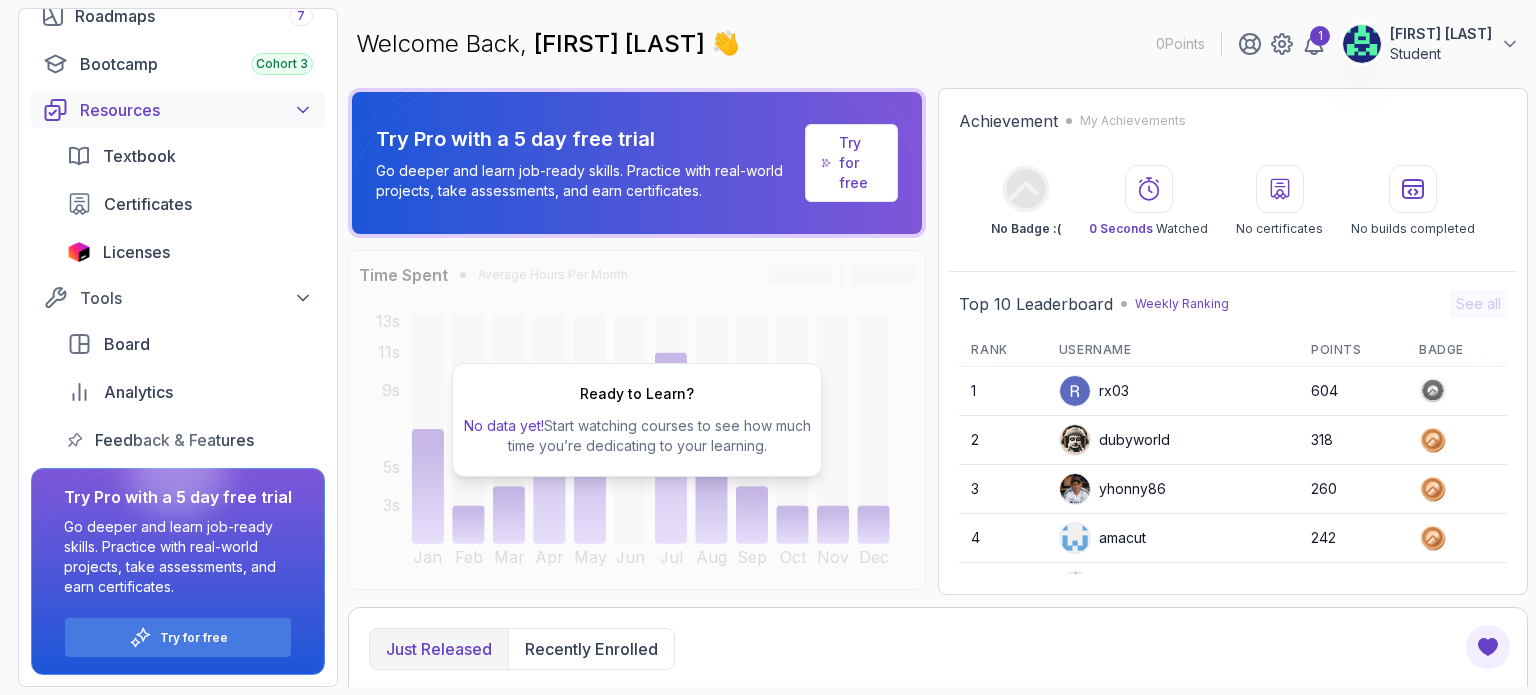 scroll, scrollTop: 0, scrollLeft: 0, axis: both 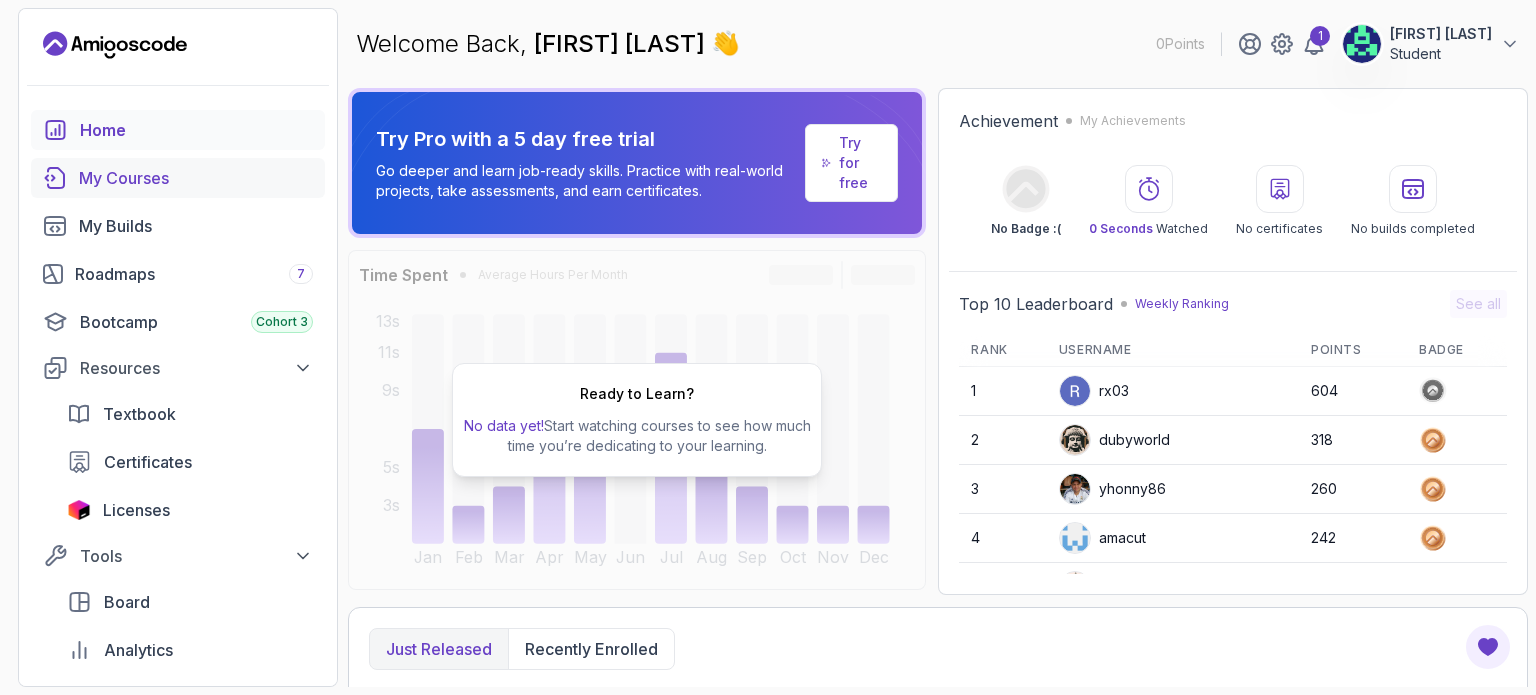 click on "My Courses" at bounding box center (196, 178) 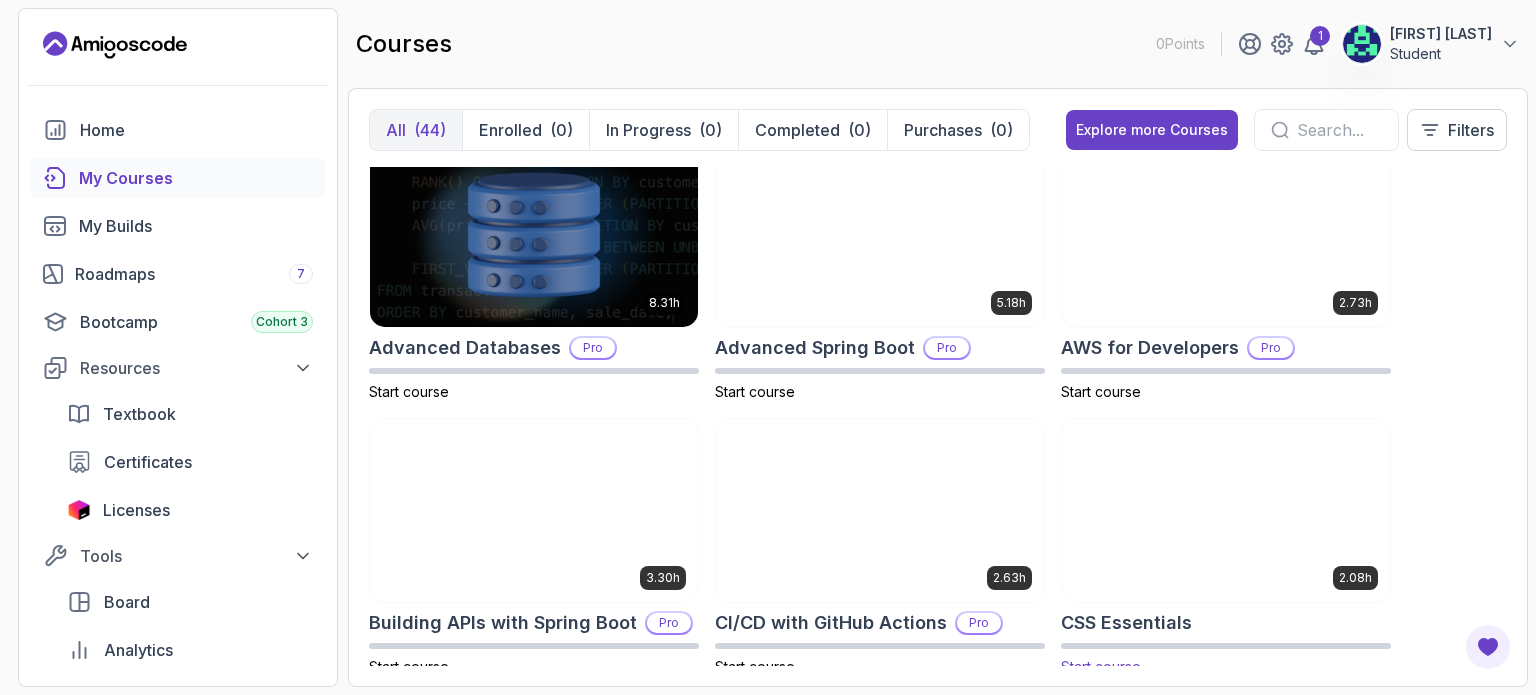 scroll, scrollTop: 0, scrollLeft: 0, axis: both 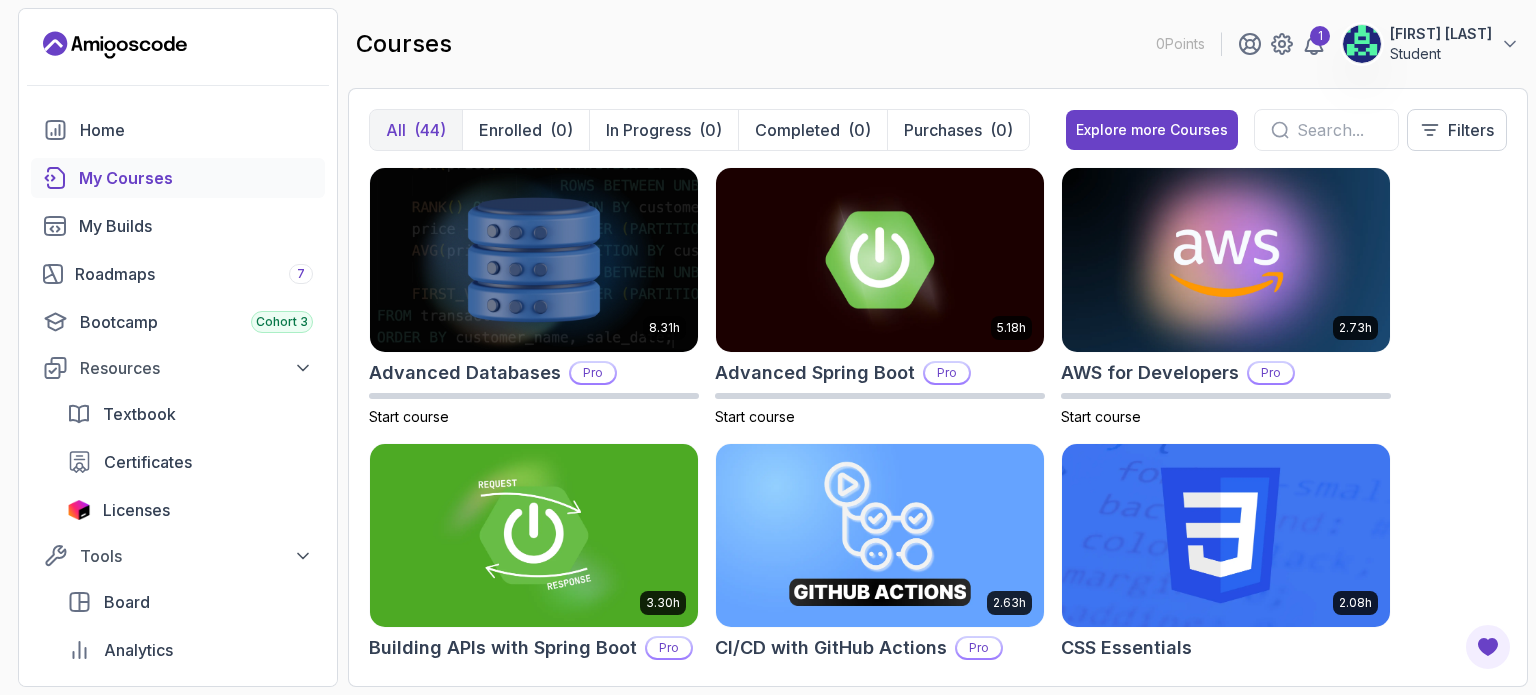 click at bounding box center (1326, 130) 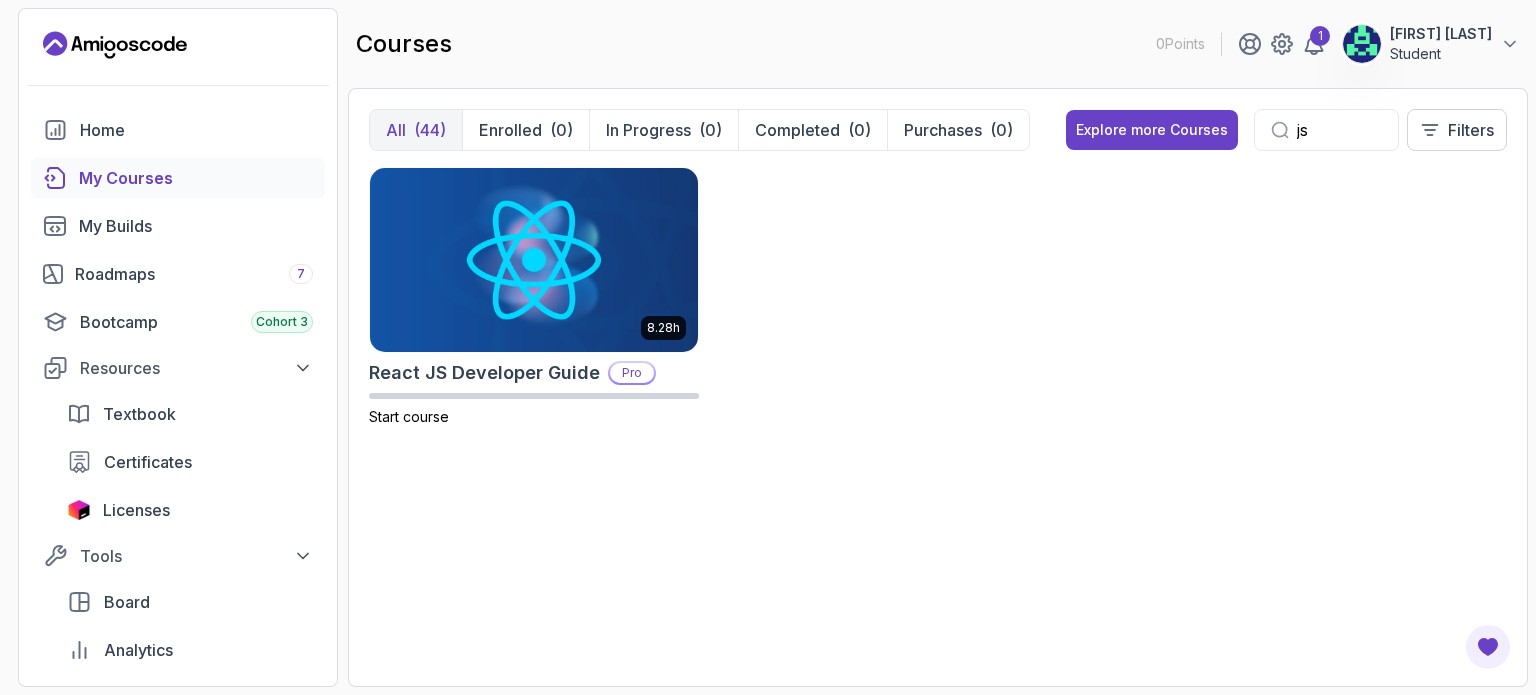 click on "js" at bounding box center (1339, 130) 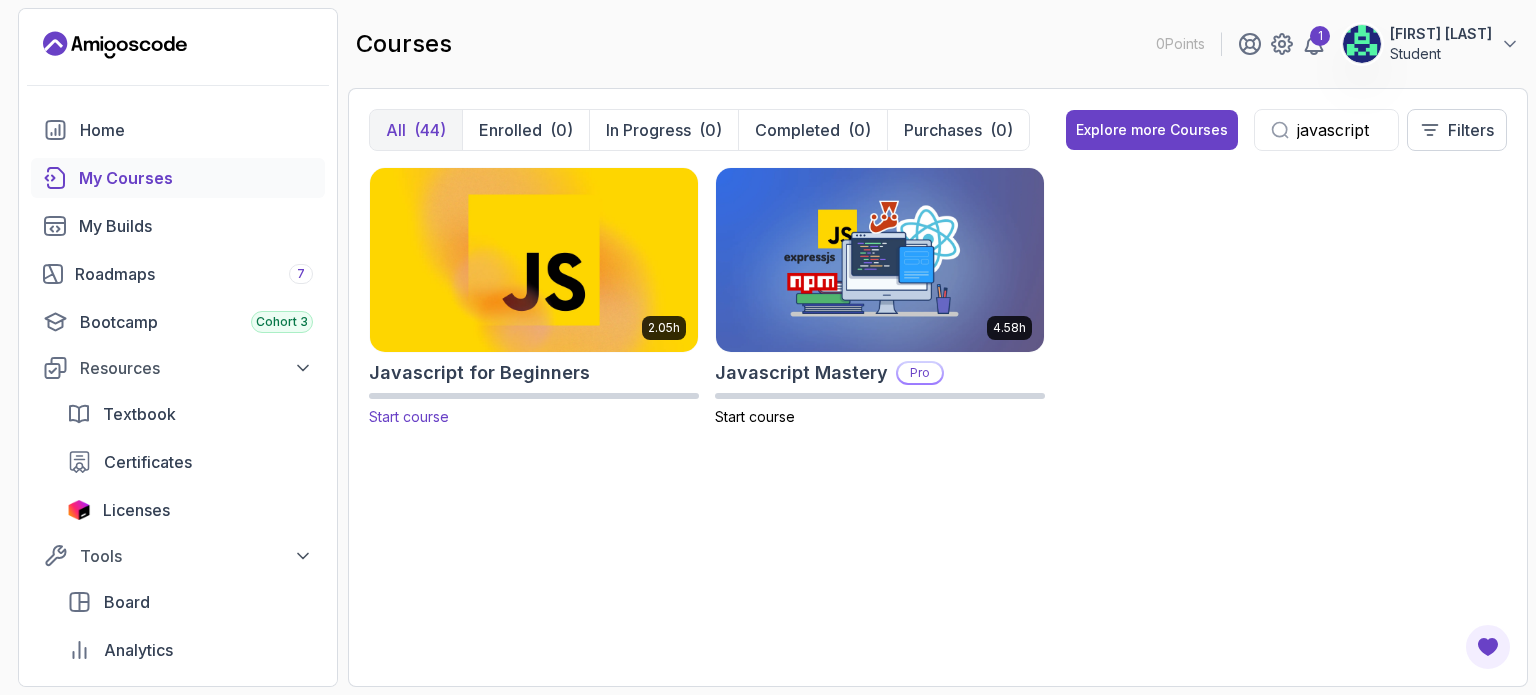 type on "javascript" 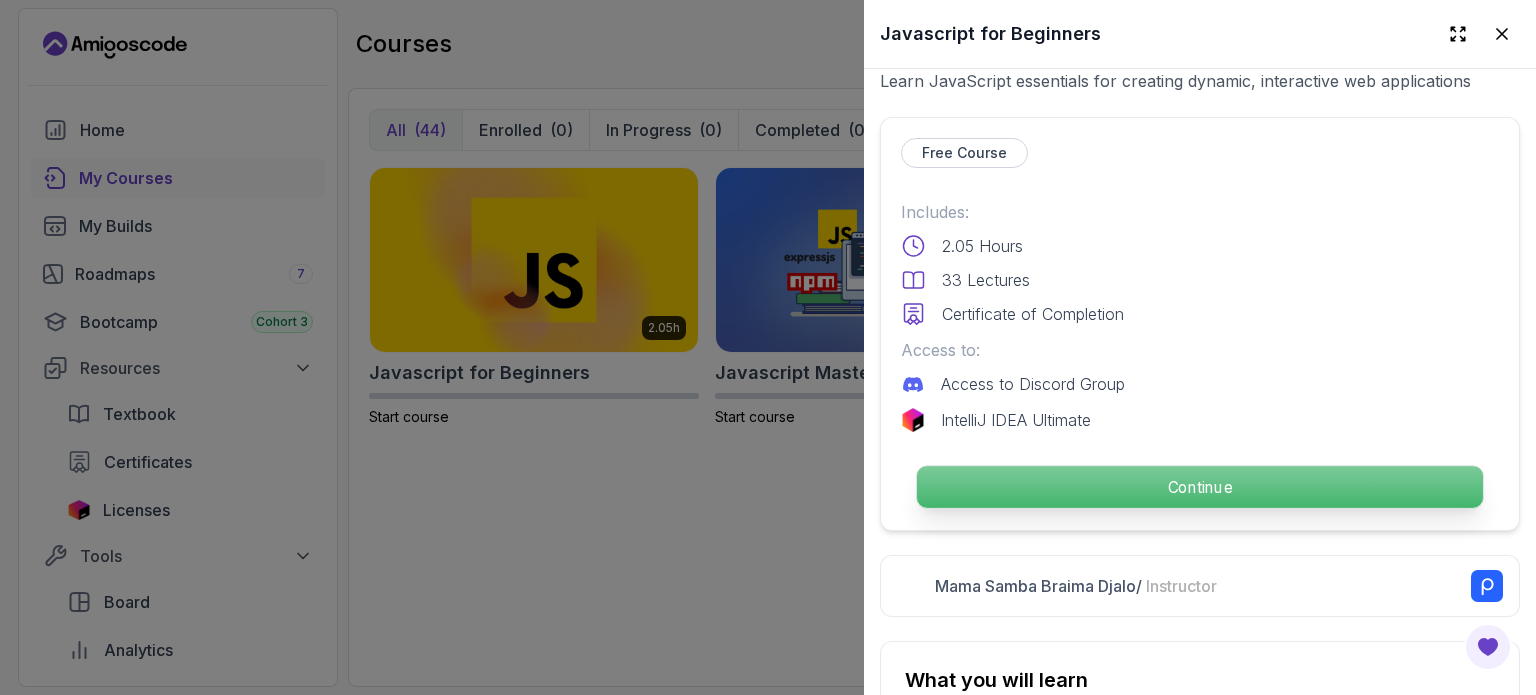scroll, scrollTop: 666, scrollLeft: 0, axis: vertical 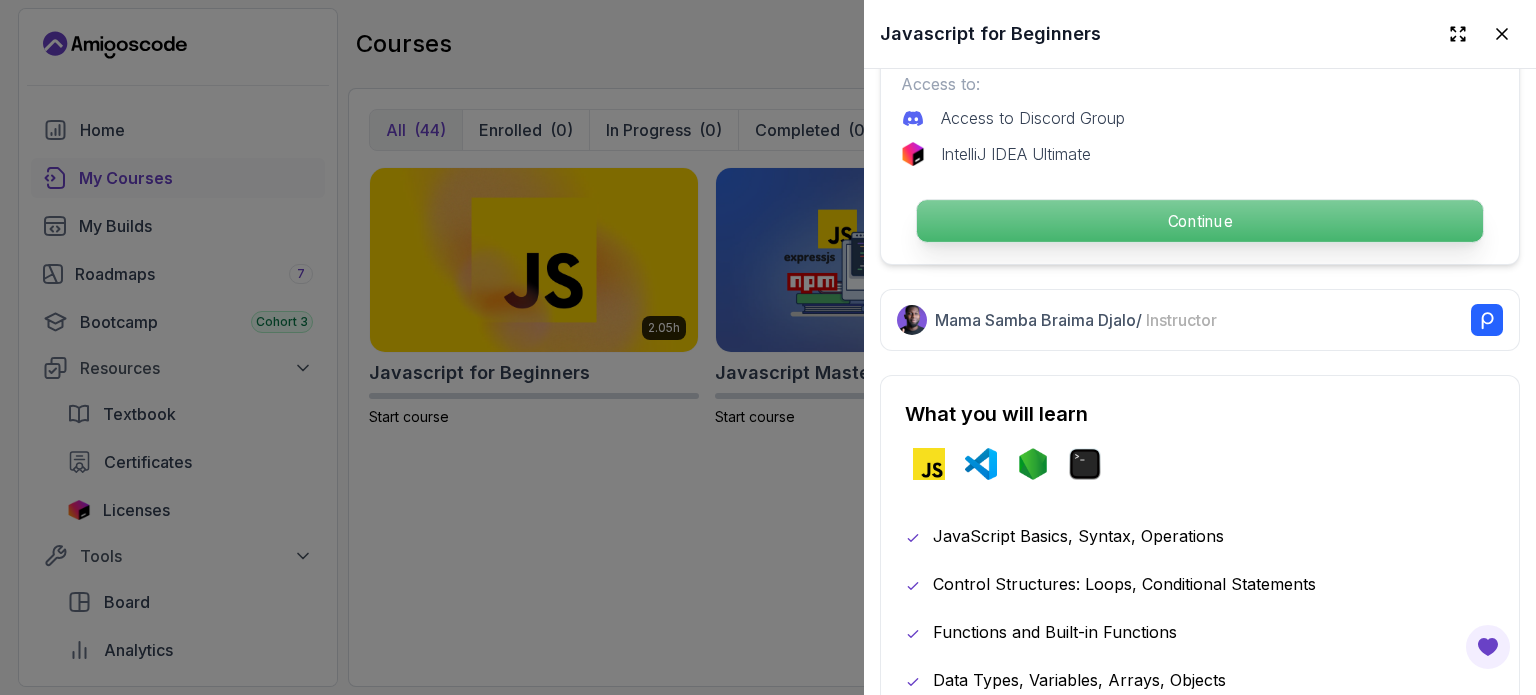 click on "Continue" at bounding box center [1200, 221] 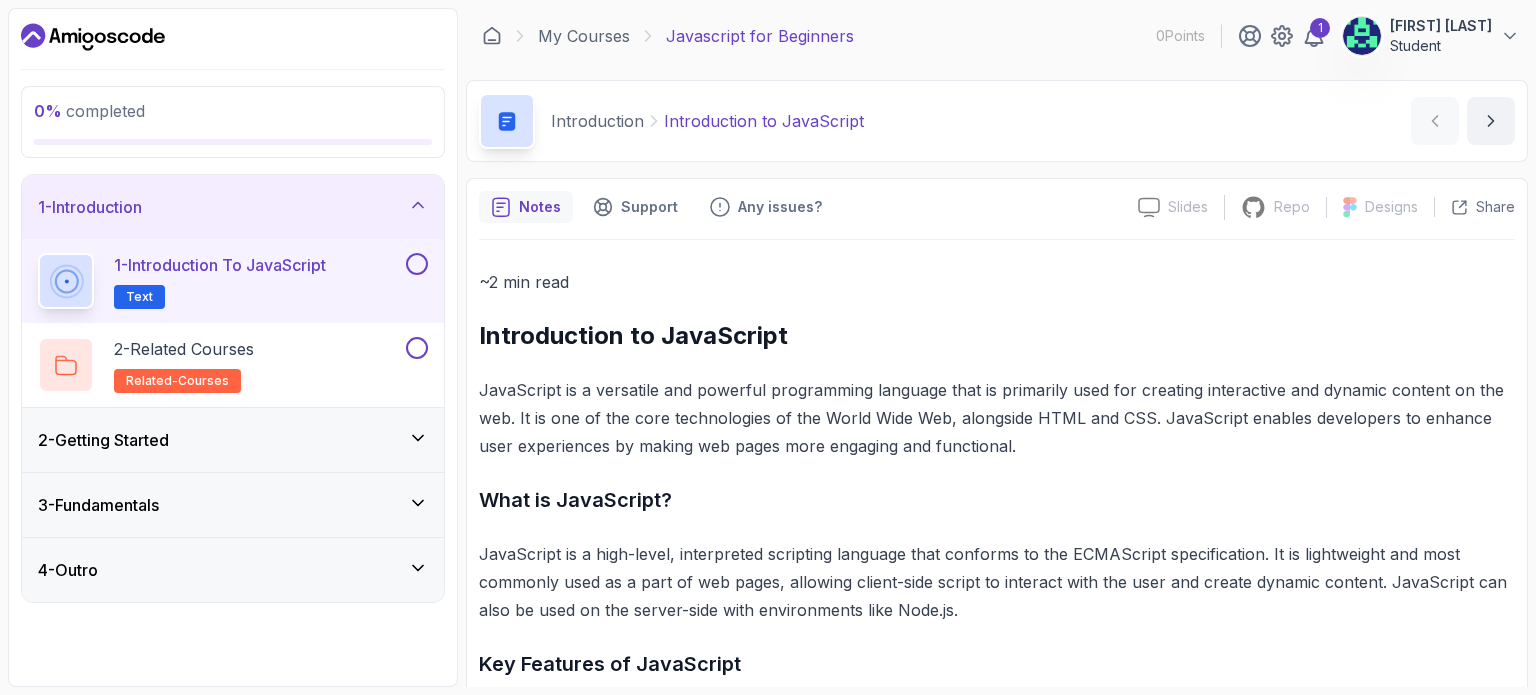 click at bounding box center [417, 264] 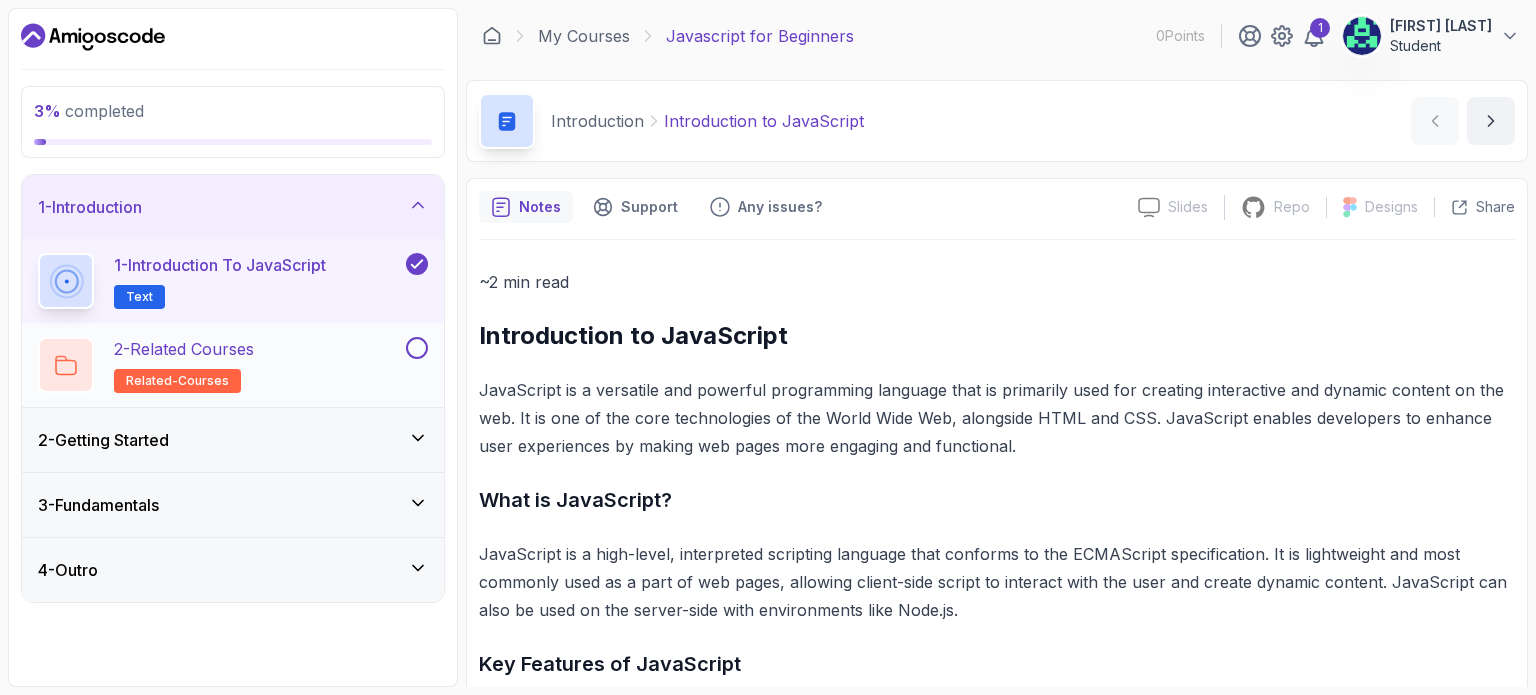 click at bounding box center [417, 348] 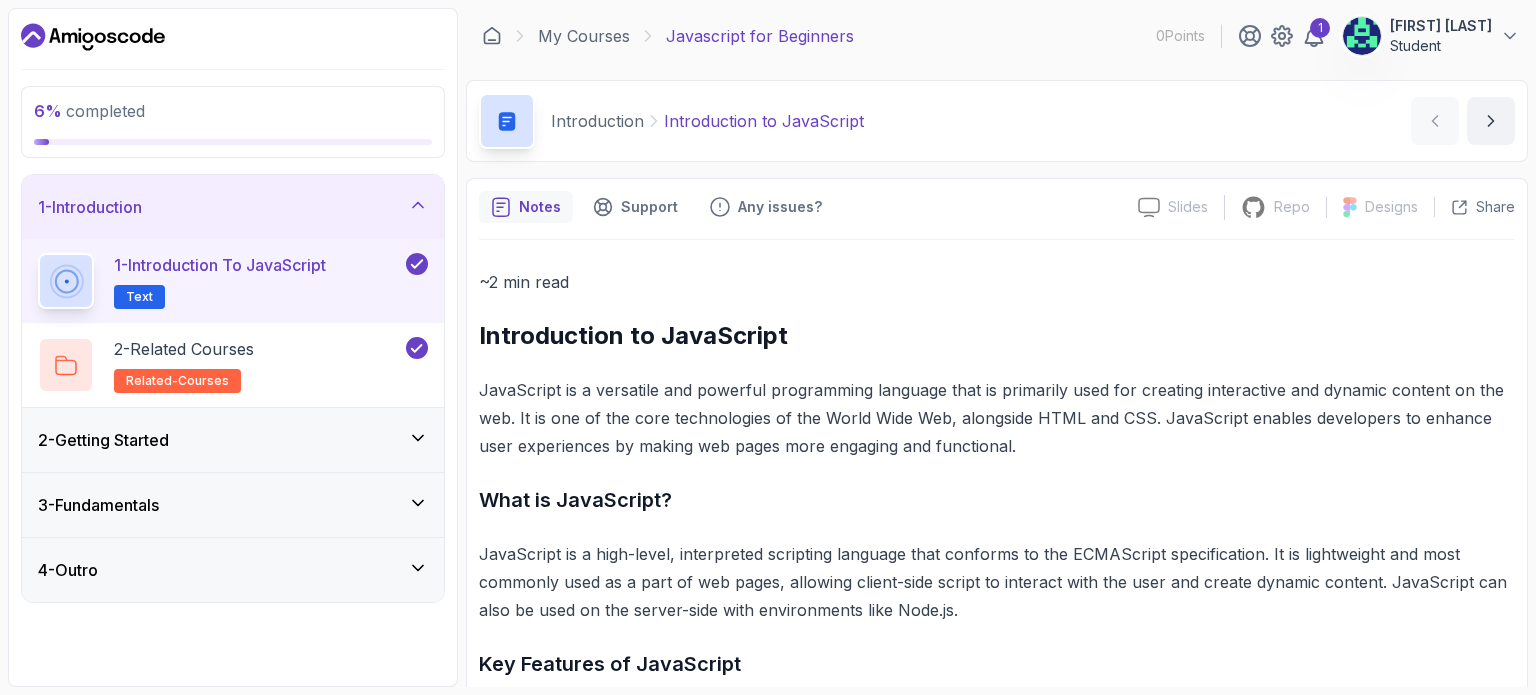 click 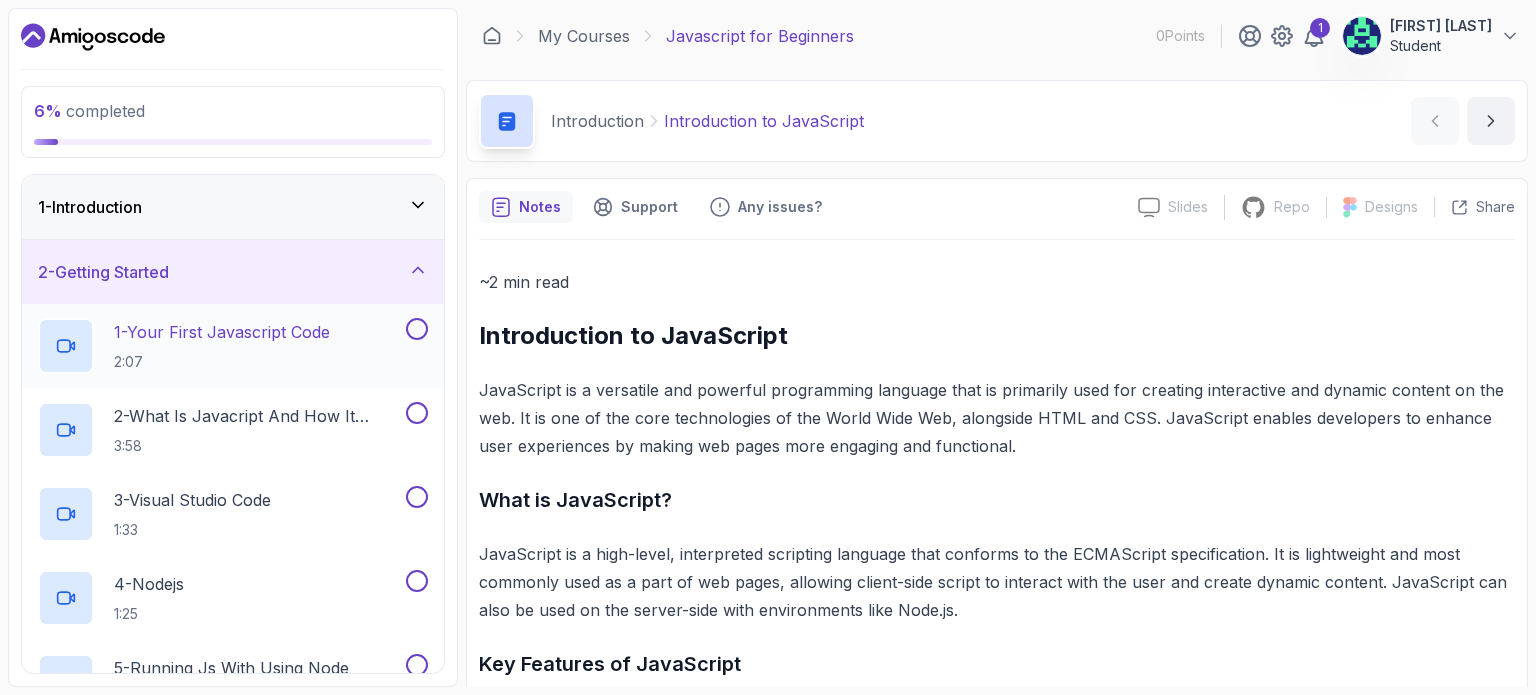 click at bounding box center [417, 329] 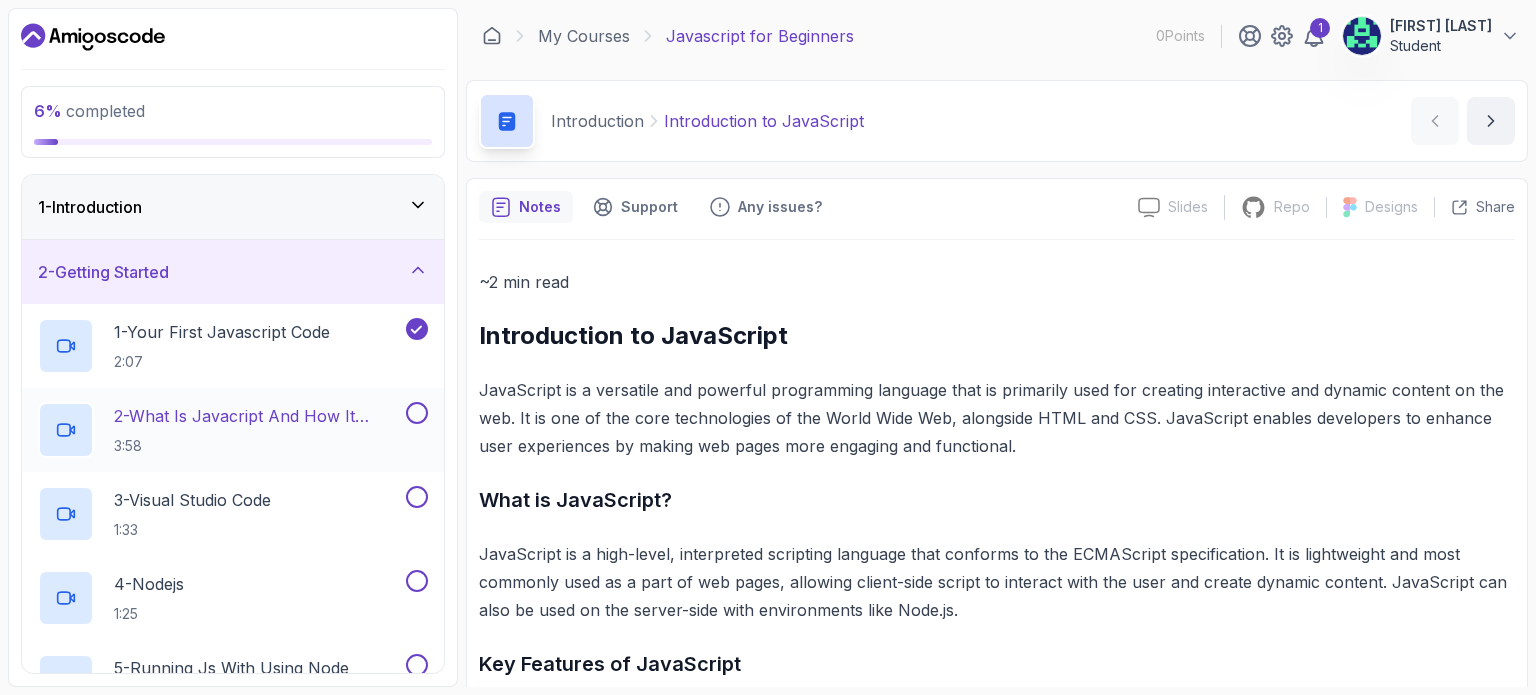 click at bounding box center (417, 413) 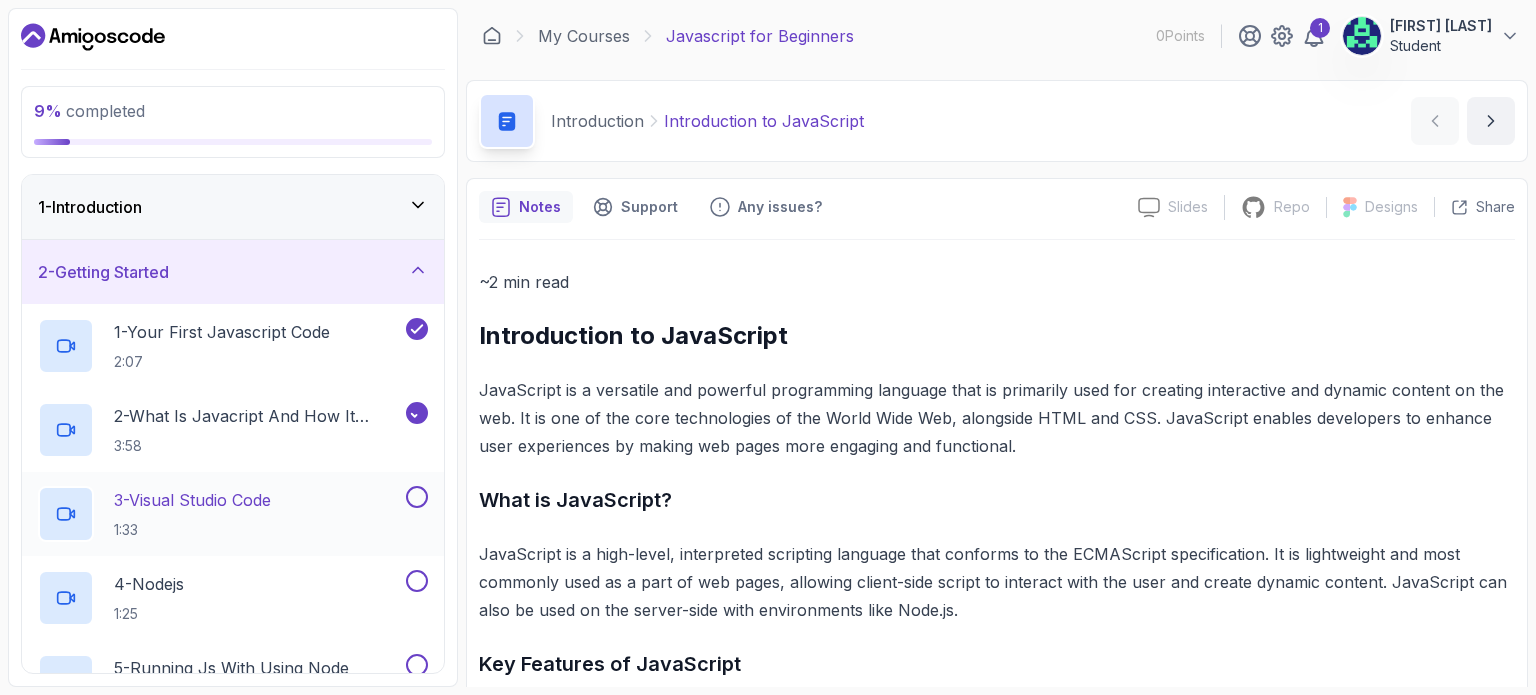 click at bounding box center [417, 497] 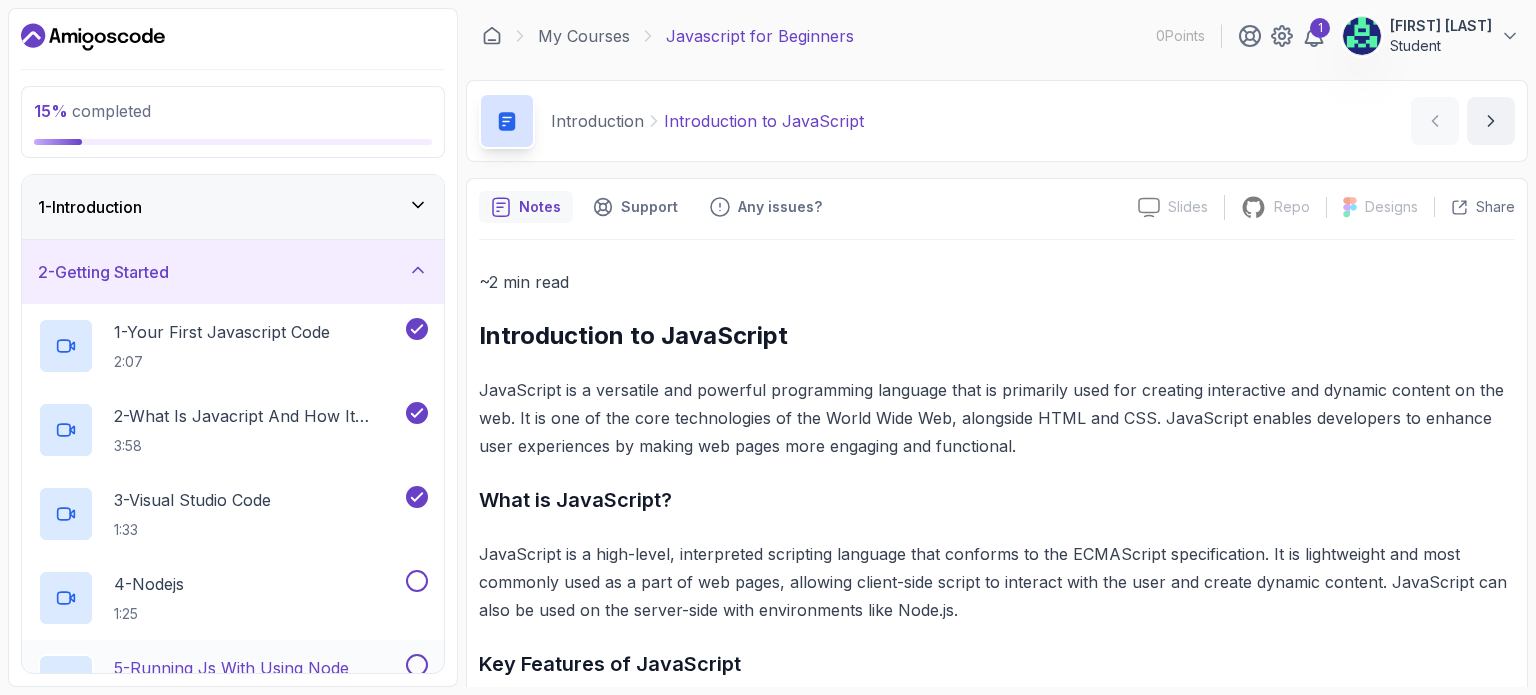 scroll, scrollTop: 262, scrollLeft: 0, axis: vertical 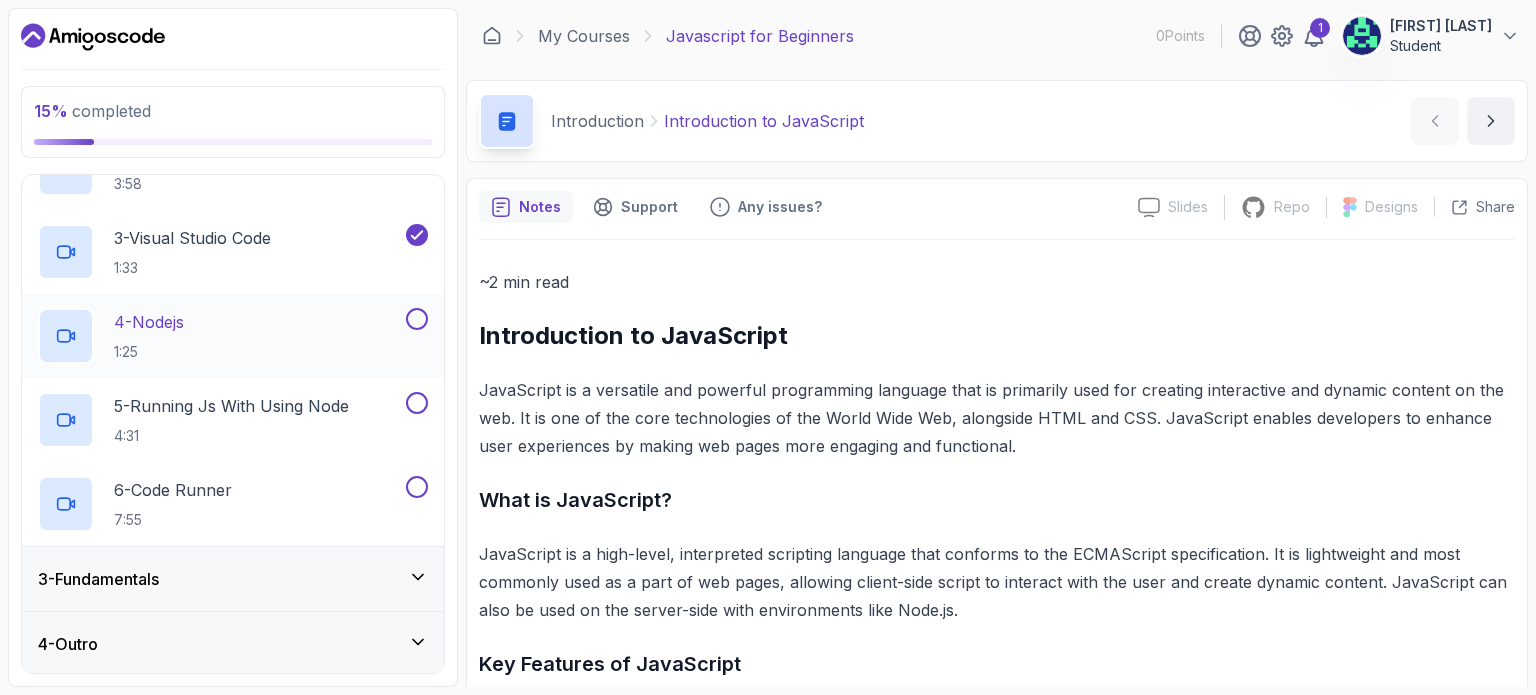 click at bounding box center (415, 319) 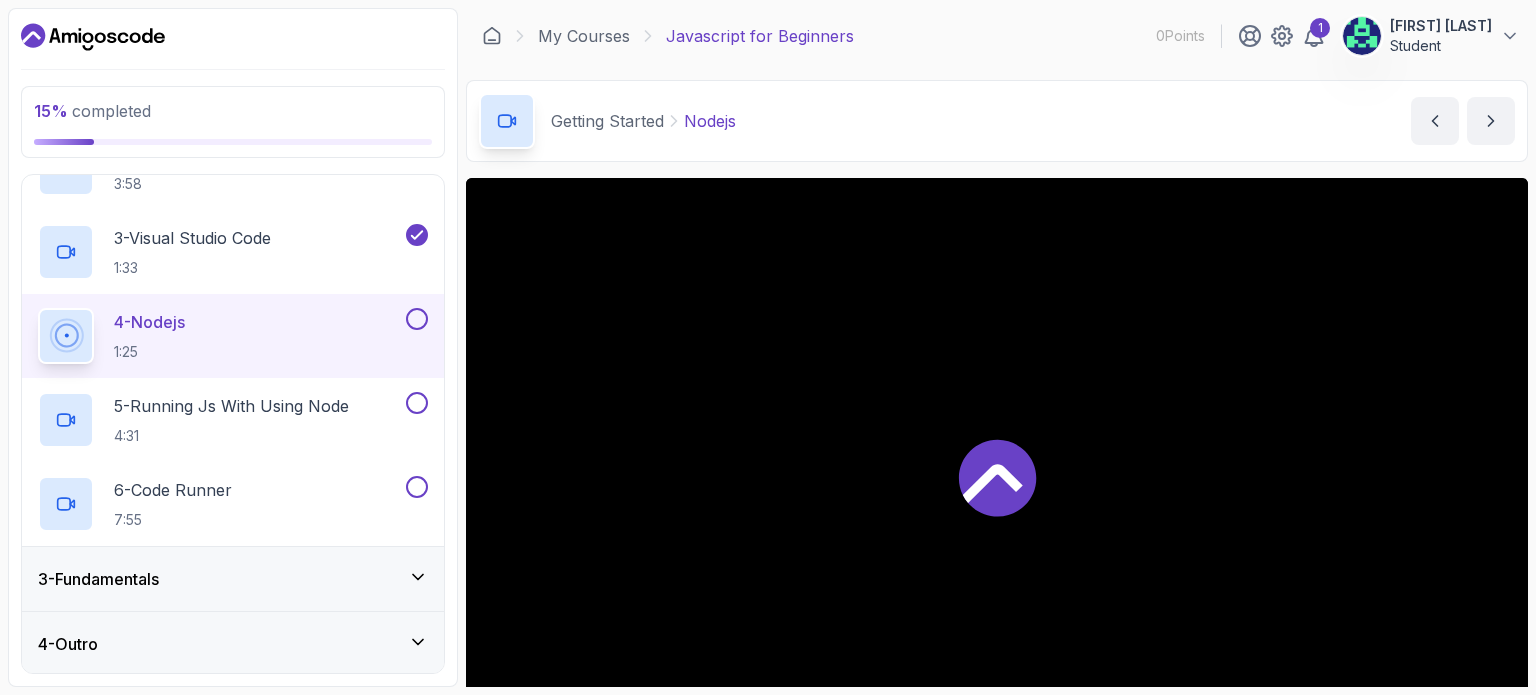 click at bounding box center [417, 319] 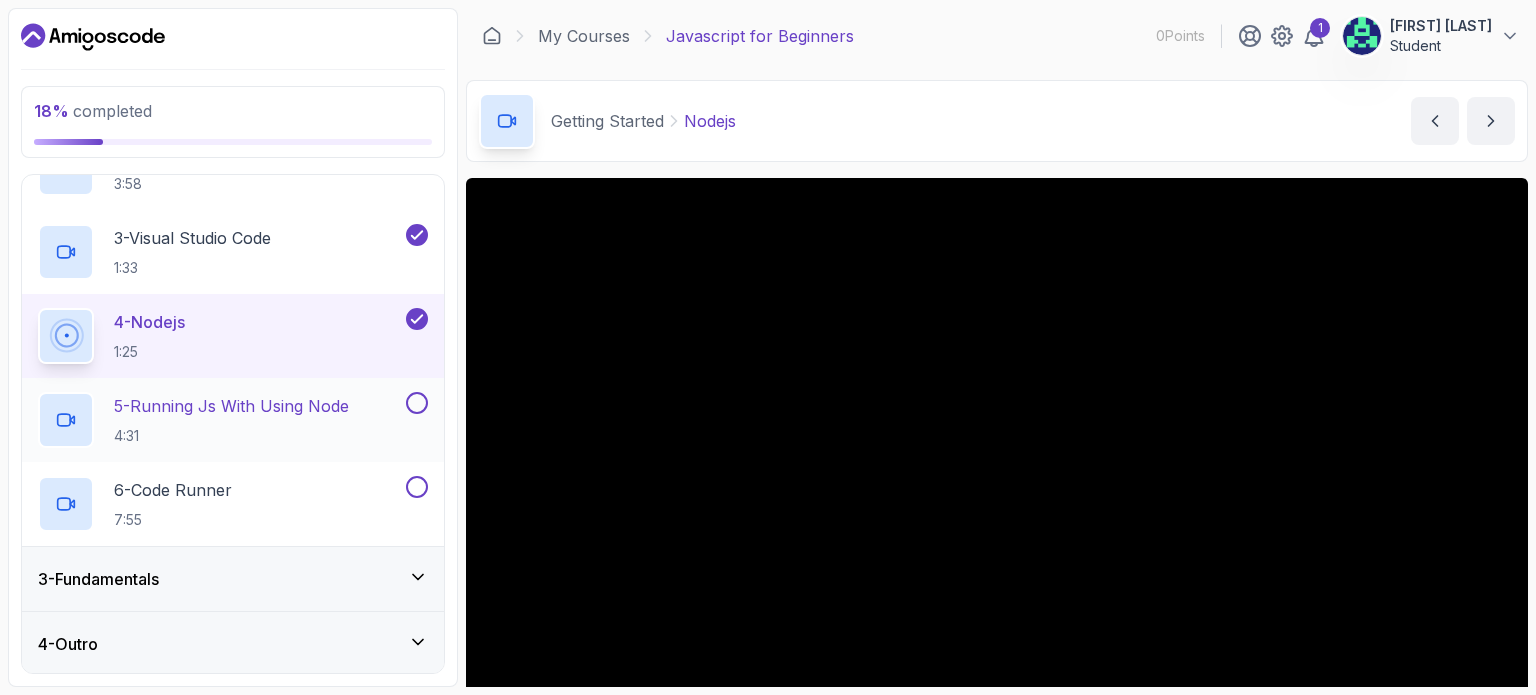 click at bounding box center [417, 403] 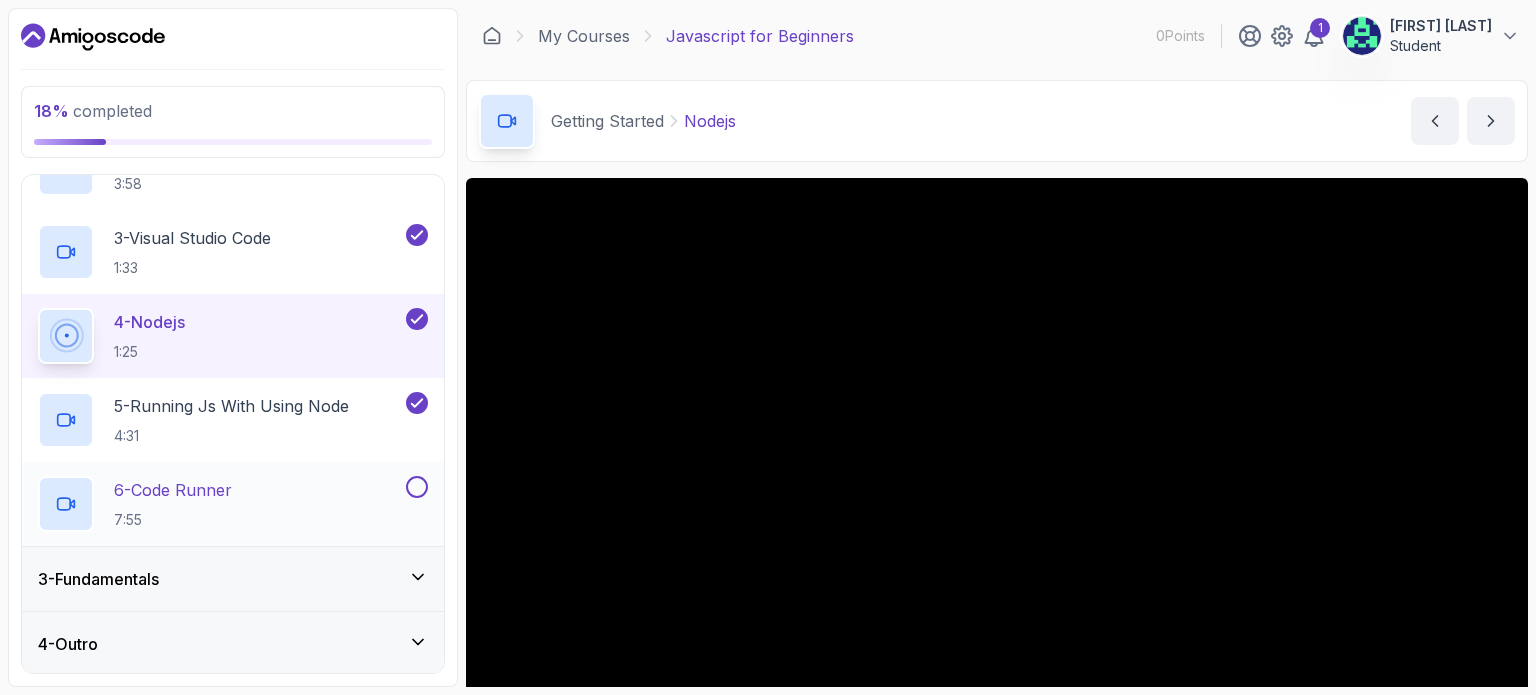 click at bounding box center [417, 487] 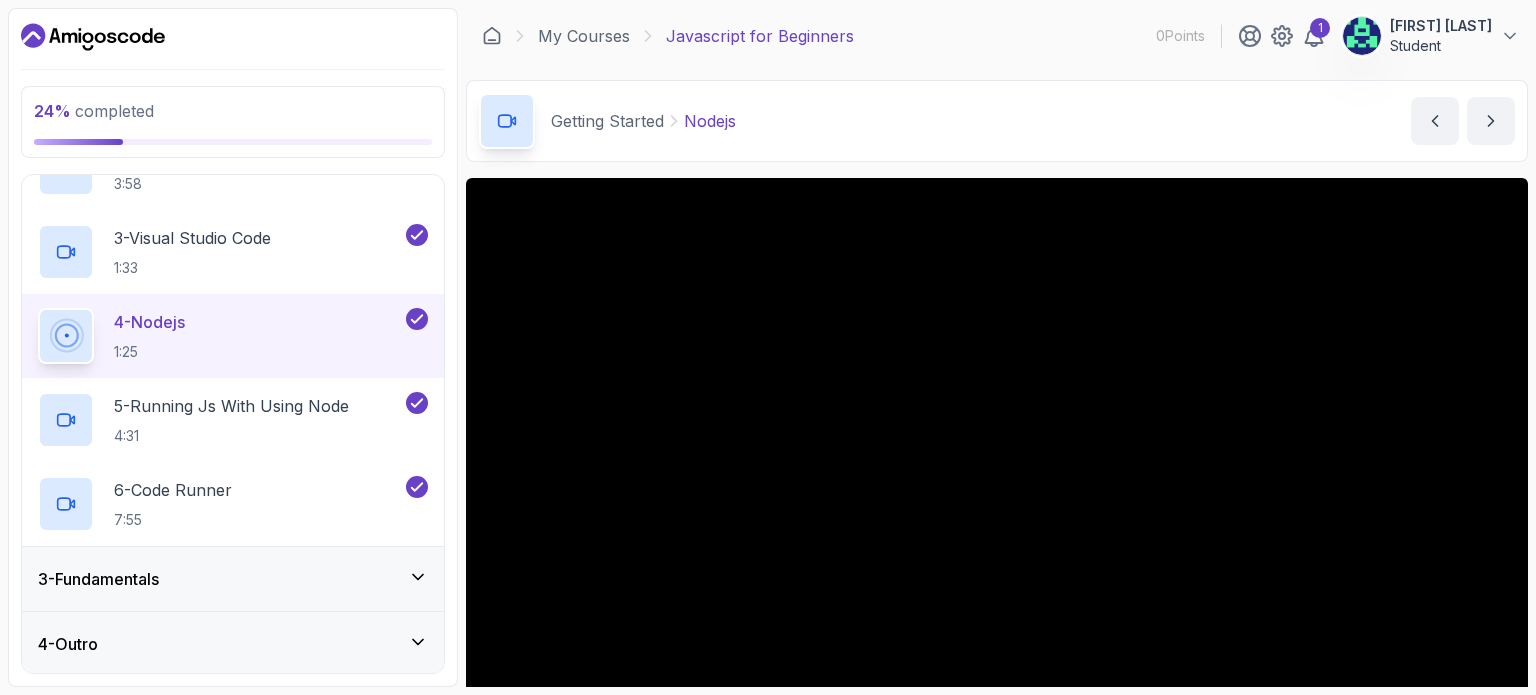 click 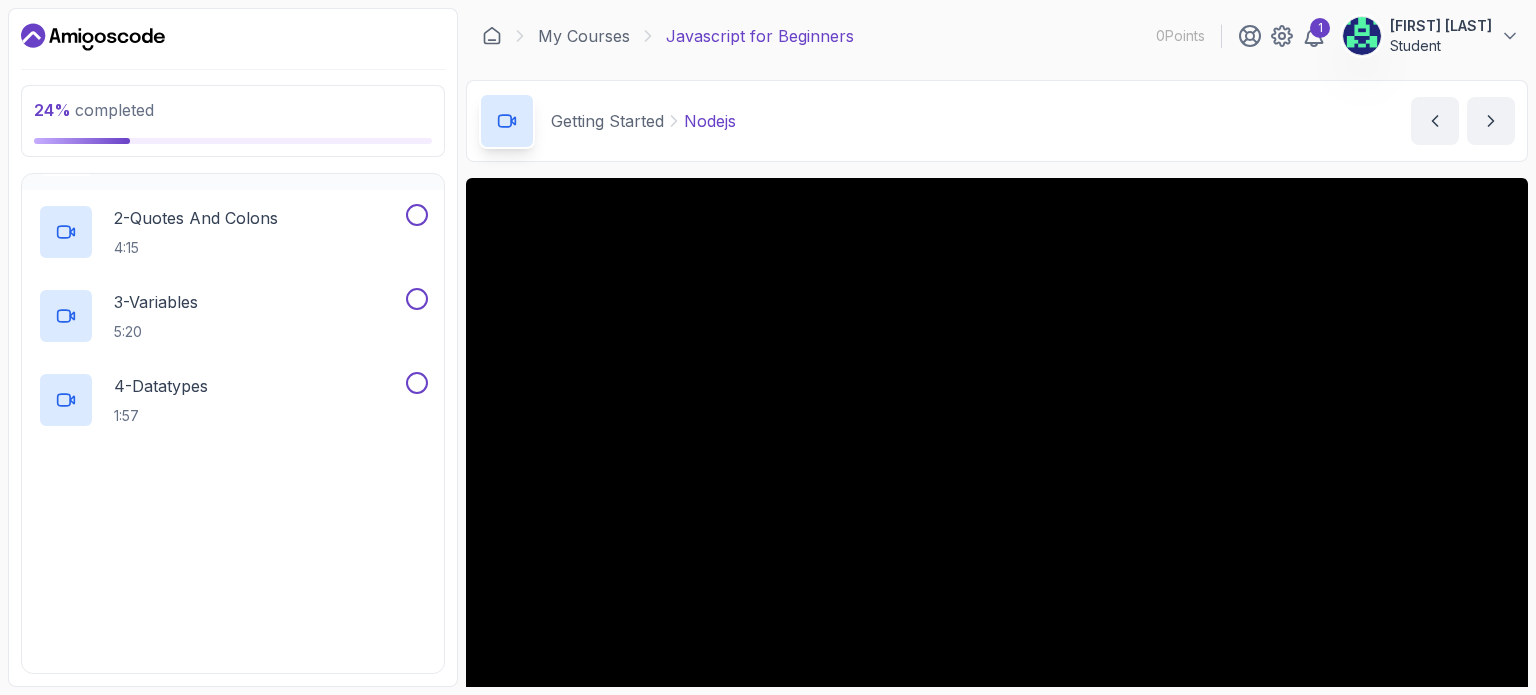 scroll, scrollTop: 0, scrollLeft: 0, axis: both 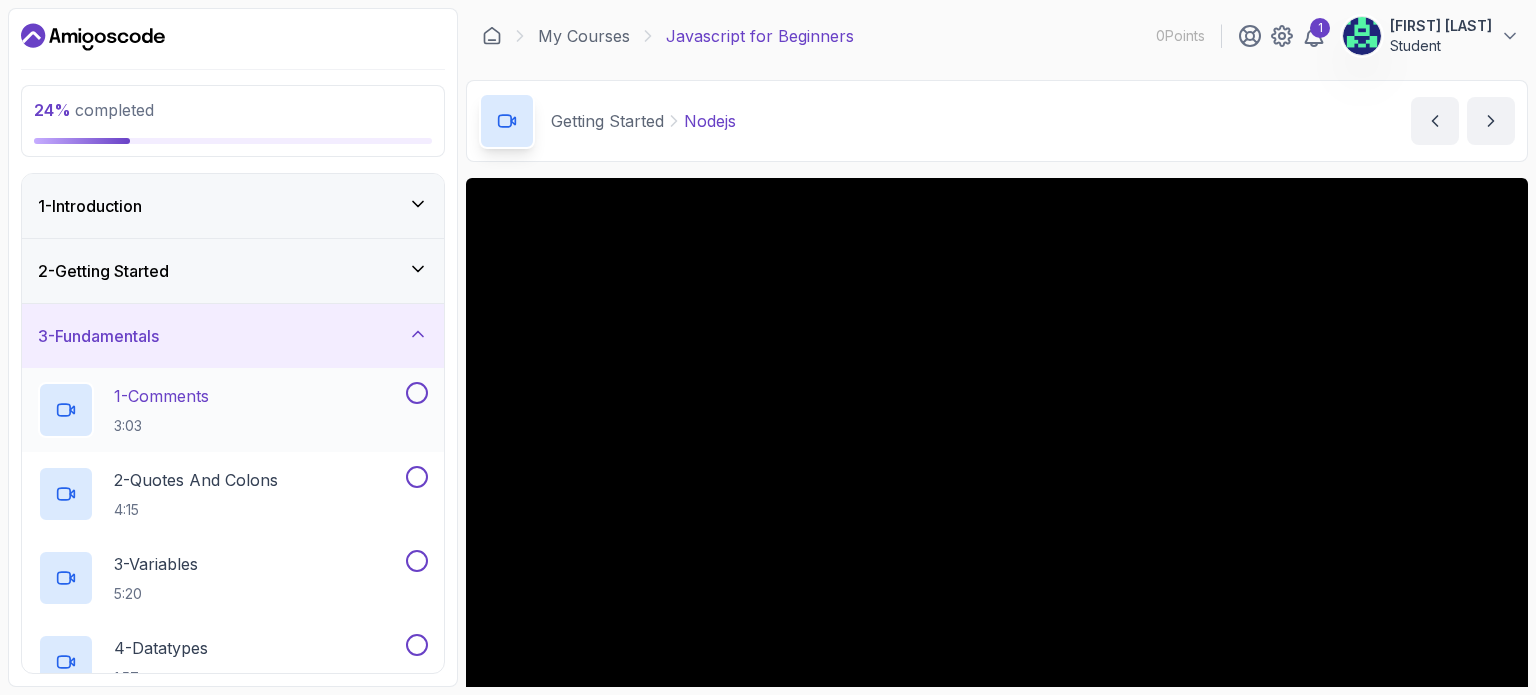 click at bounding box center [417, 393] 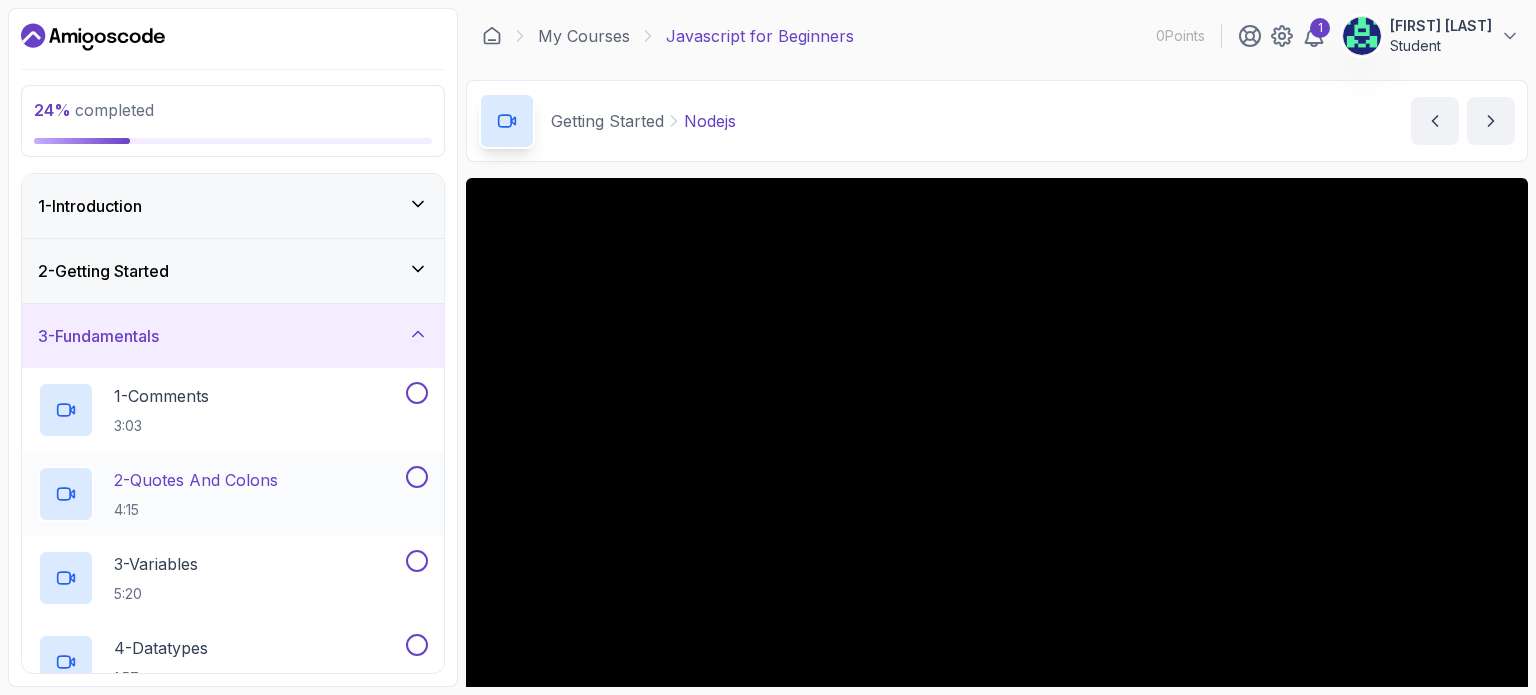 click at bounding box center [417, 477] 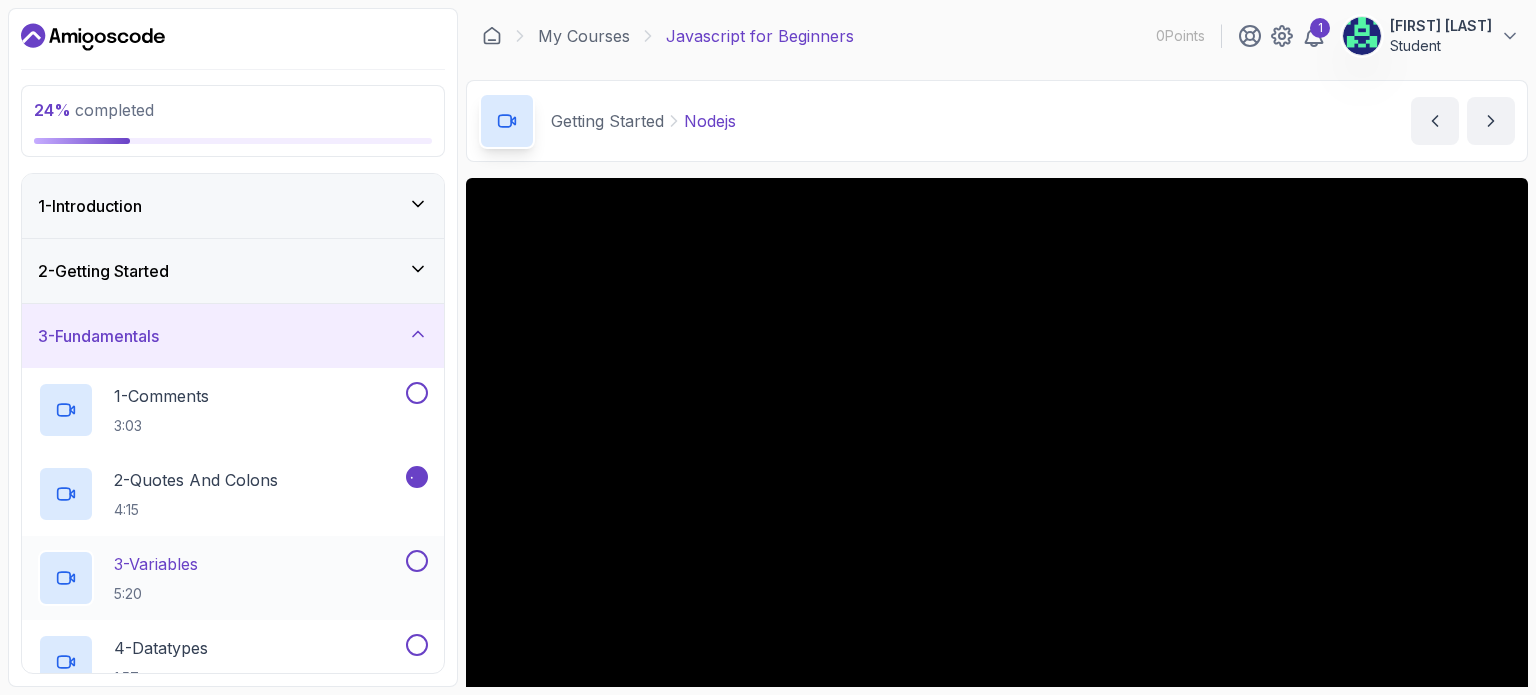 click at bounding box center (417, 561) 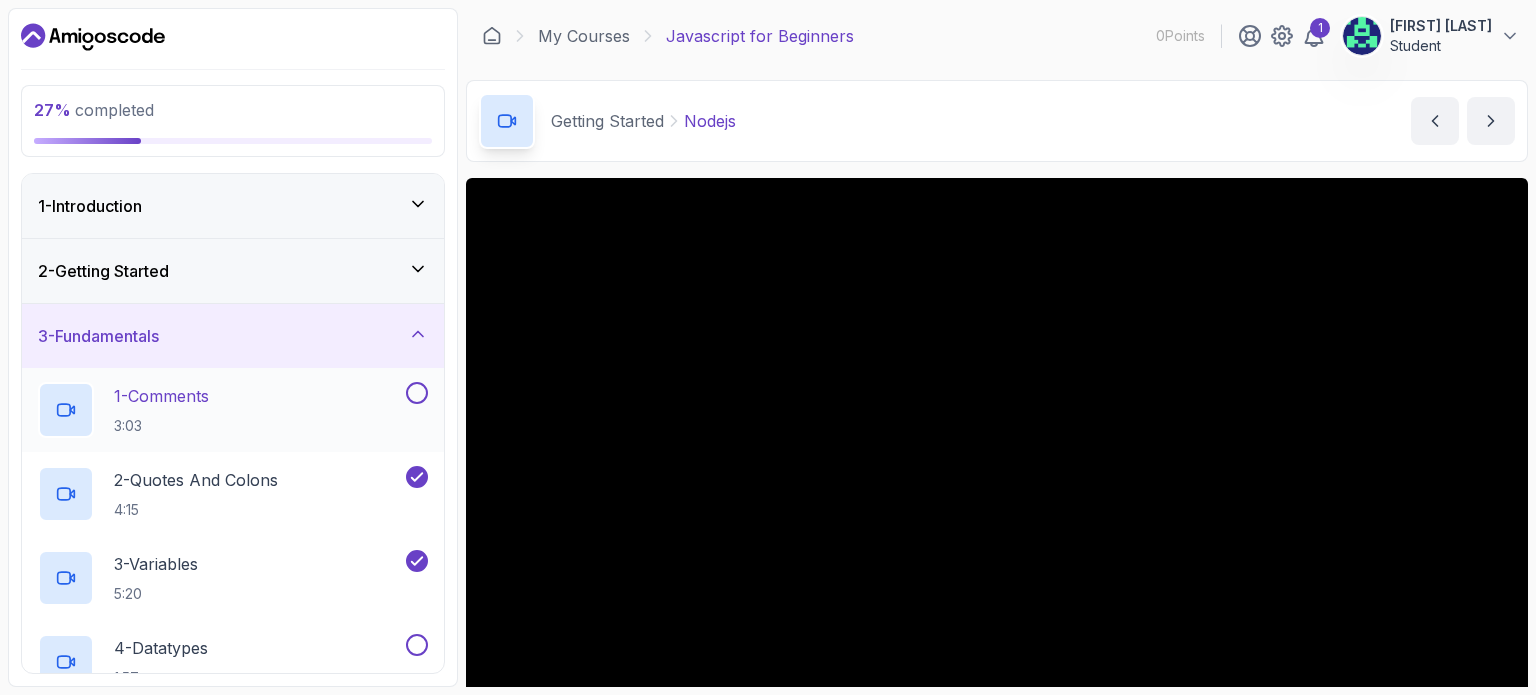 scroll, scrollTop: 133, scrollLeft: 0, axis: vertical 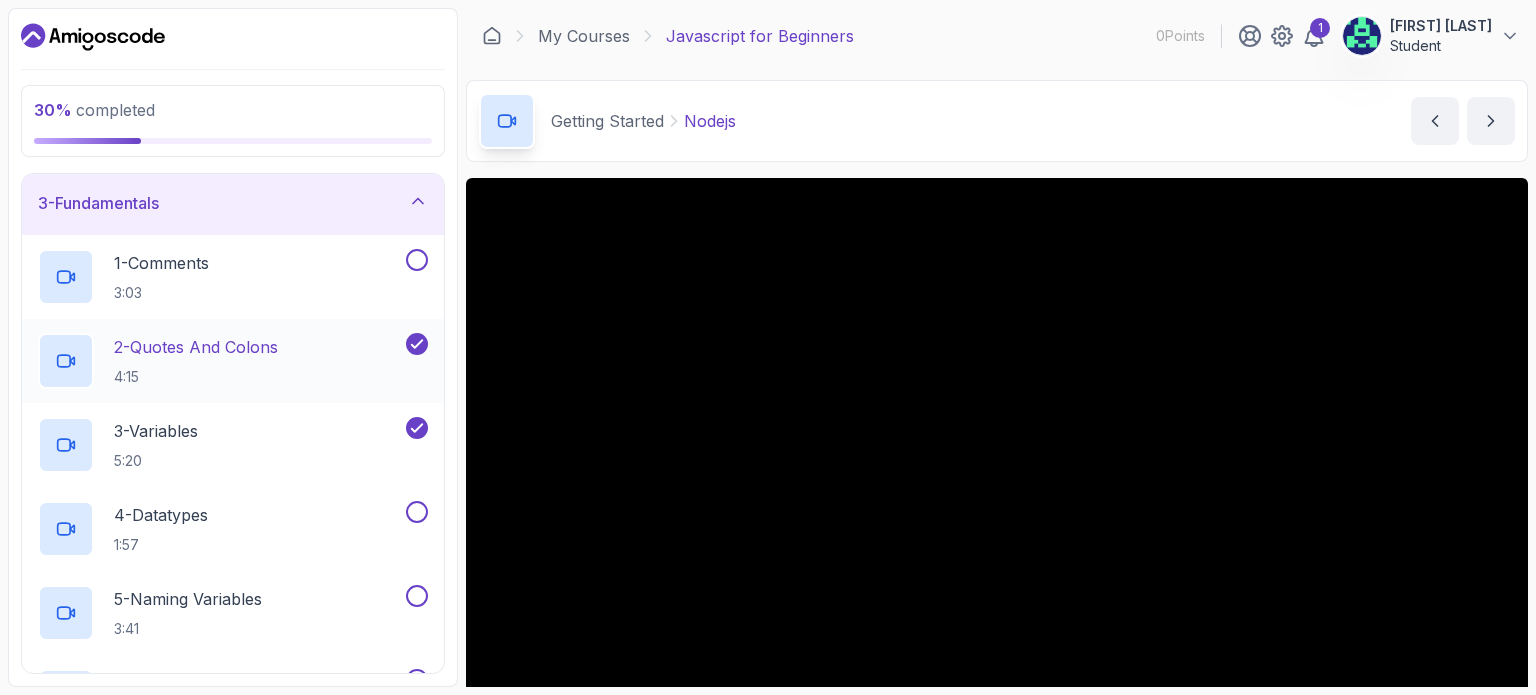 click at bounding box center (417, 260) 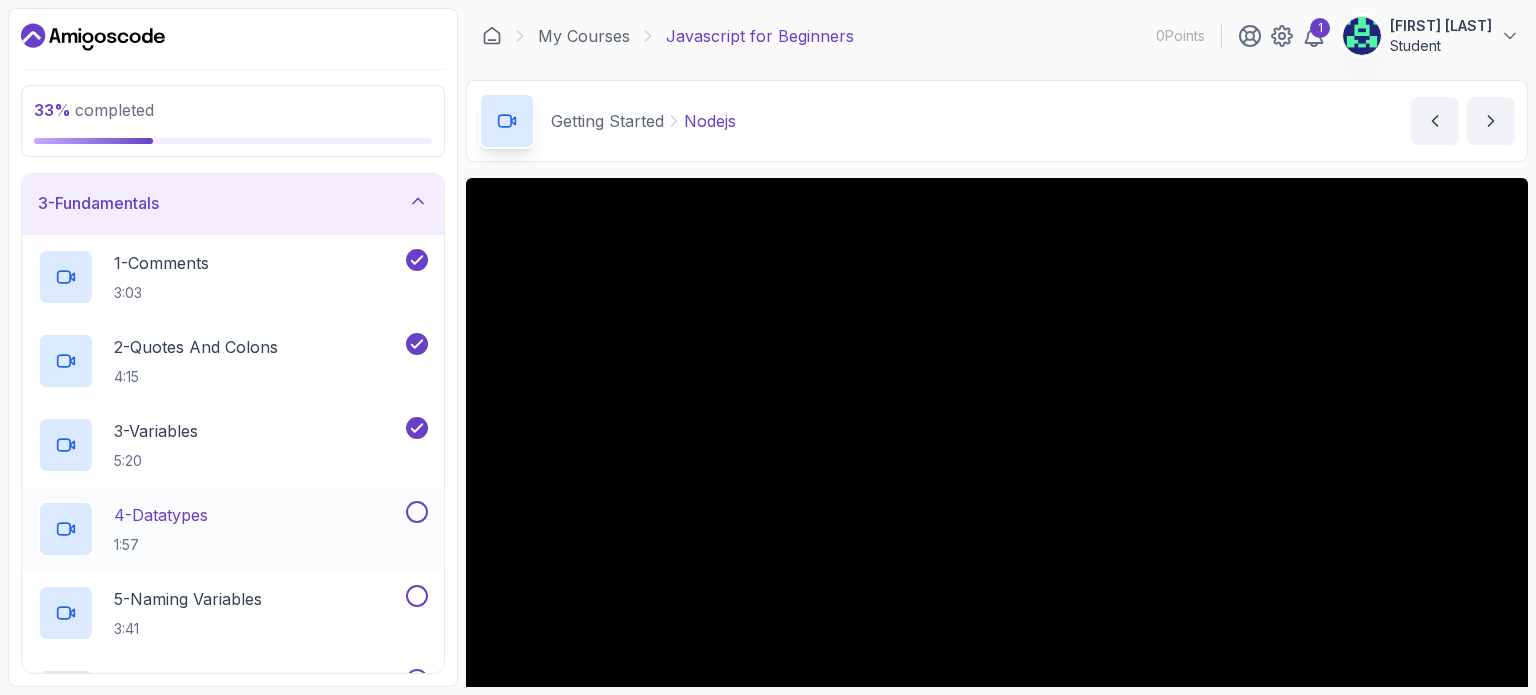 click on "4  -  Datatypes" at bounding box center (161, 515) 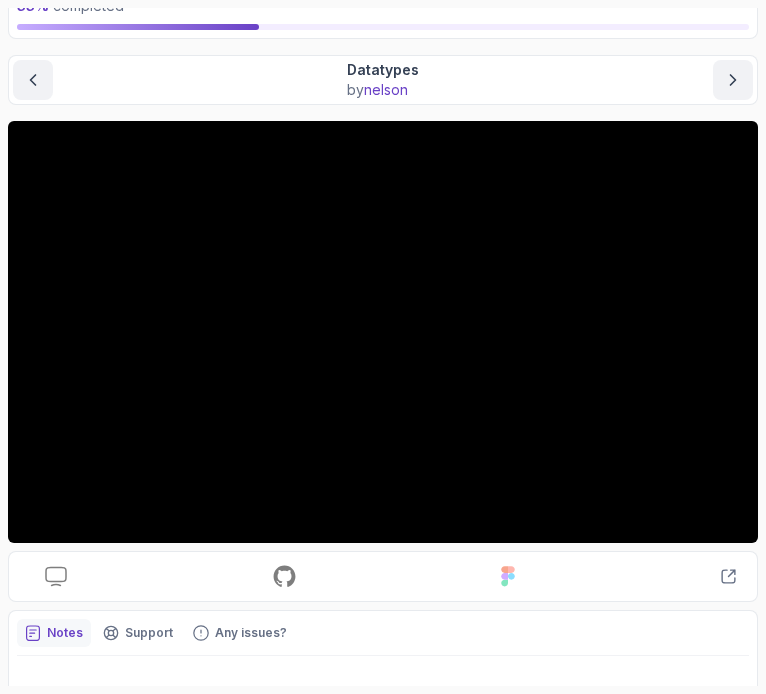scroll, scrollTop: 125, scrollLeft: 0, axis: vertical 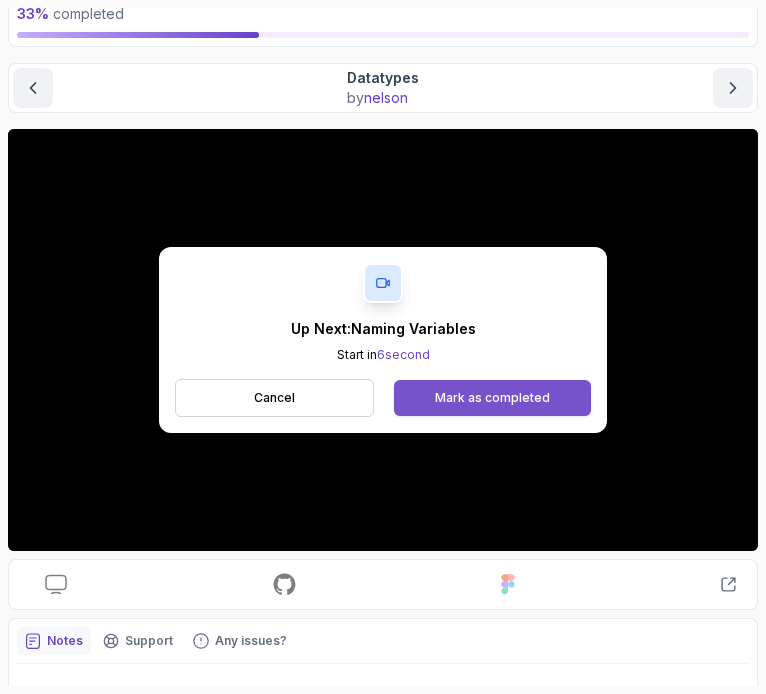 click on "Mark as completed" at bounding box center (492, 398) 